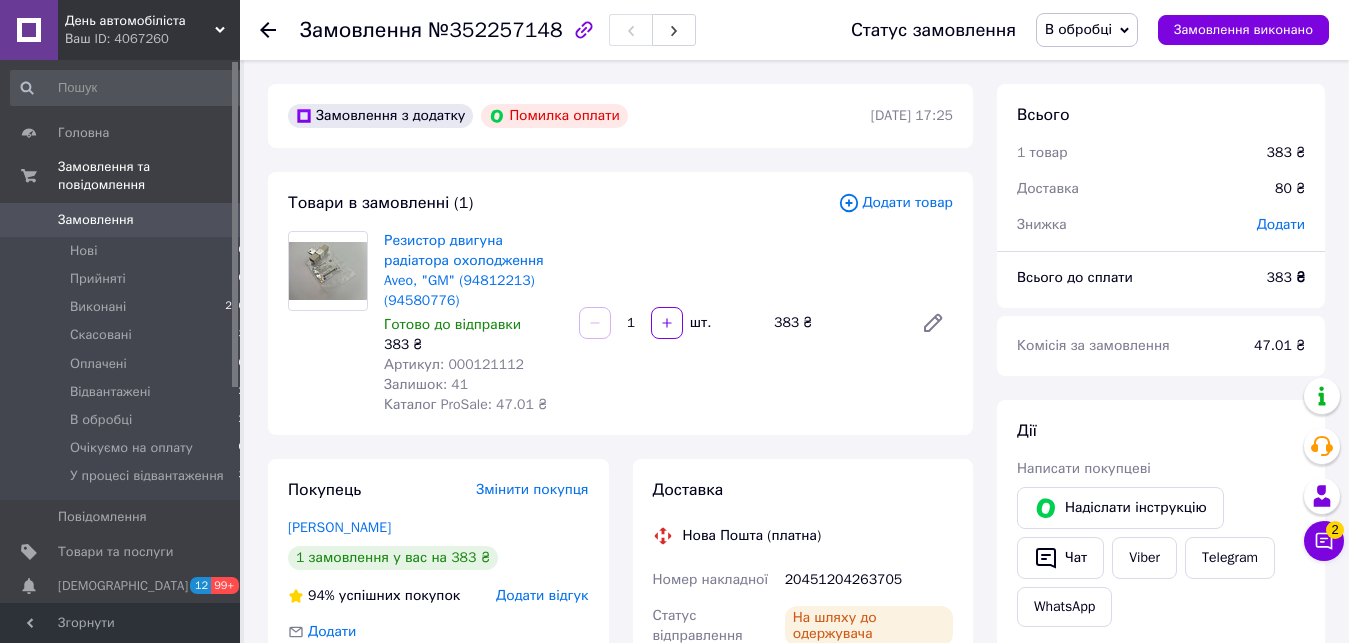 click on "День автомобіліста" at bounding box center [140, 21] 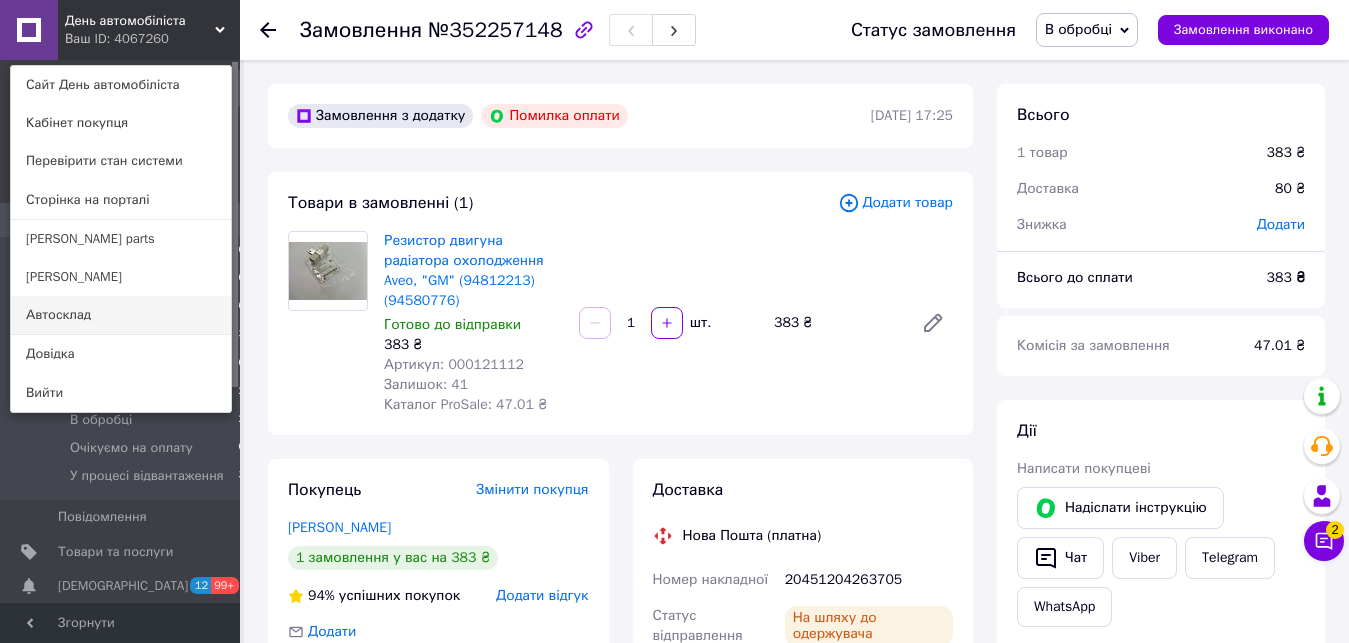 click on "Автосклад" at bounding box center [121, 315] 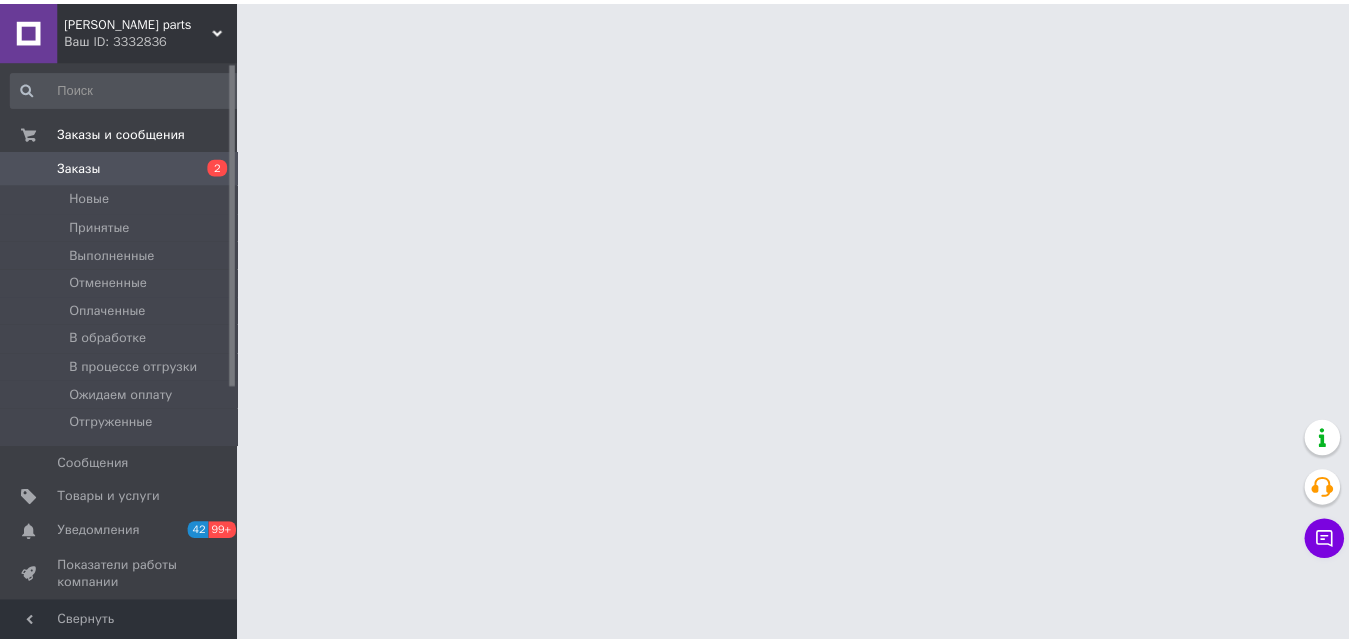 scroll, scrollTop: 0, scrollLeft: 0, axis: both 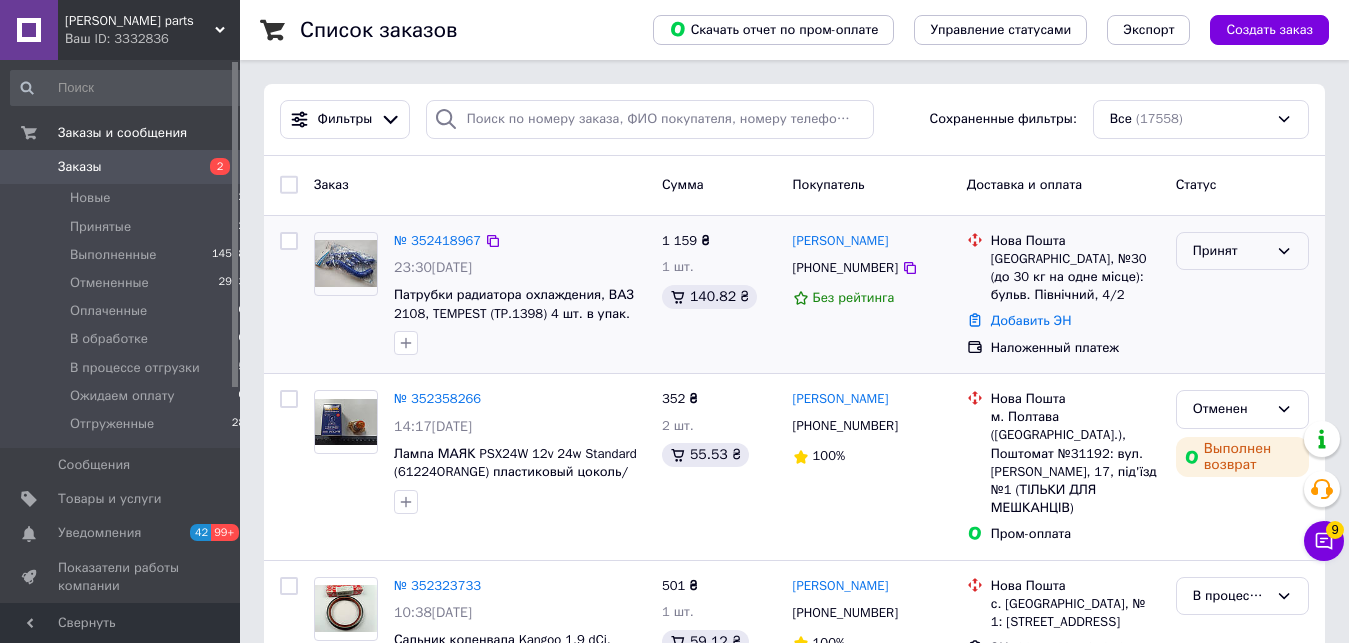 click on "Принят" at bounding box center [1230, 251] 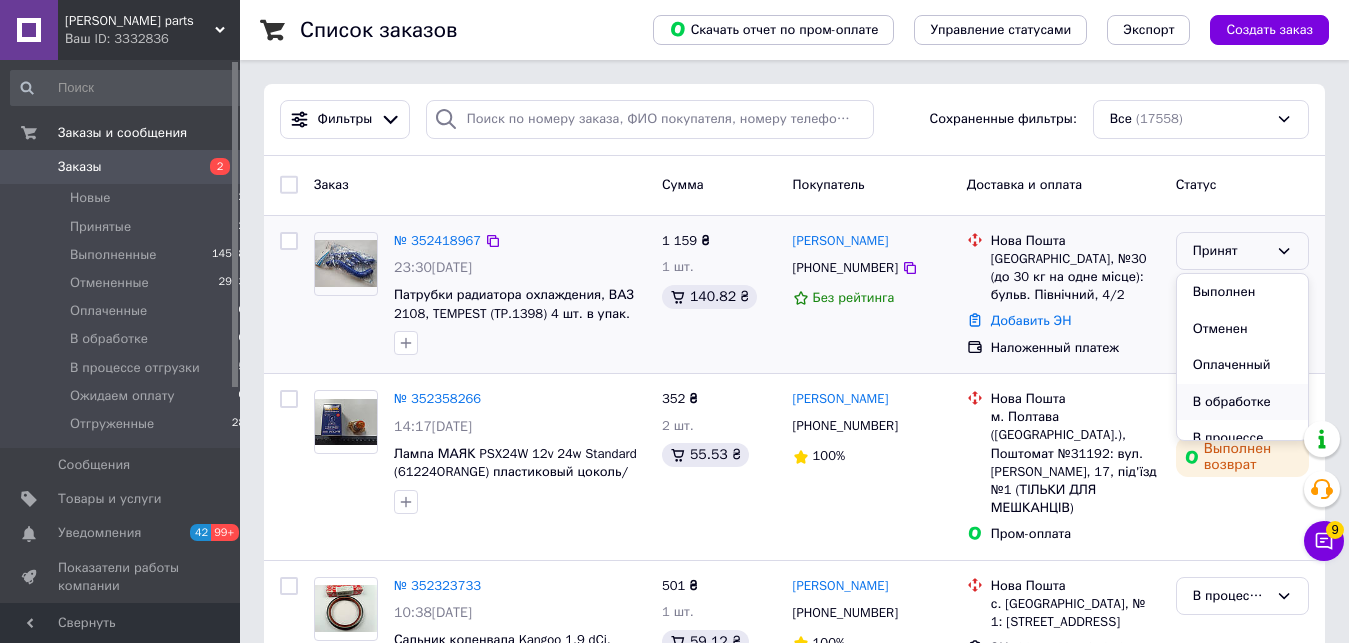 click on "В обработке" at bounding box center (1242, 402) 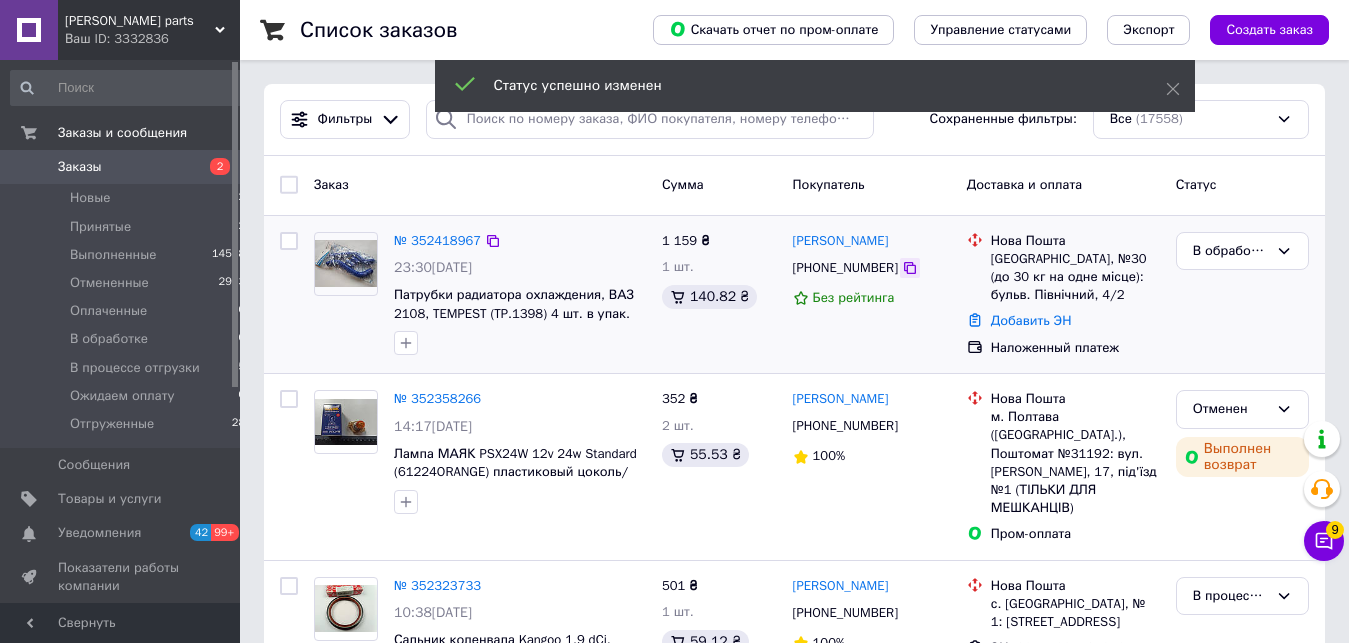 click 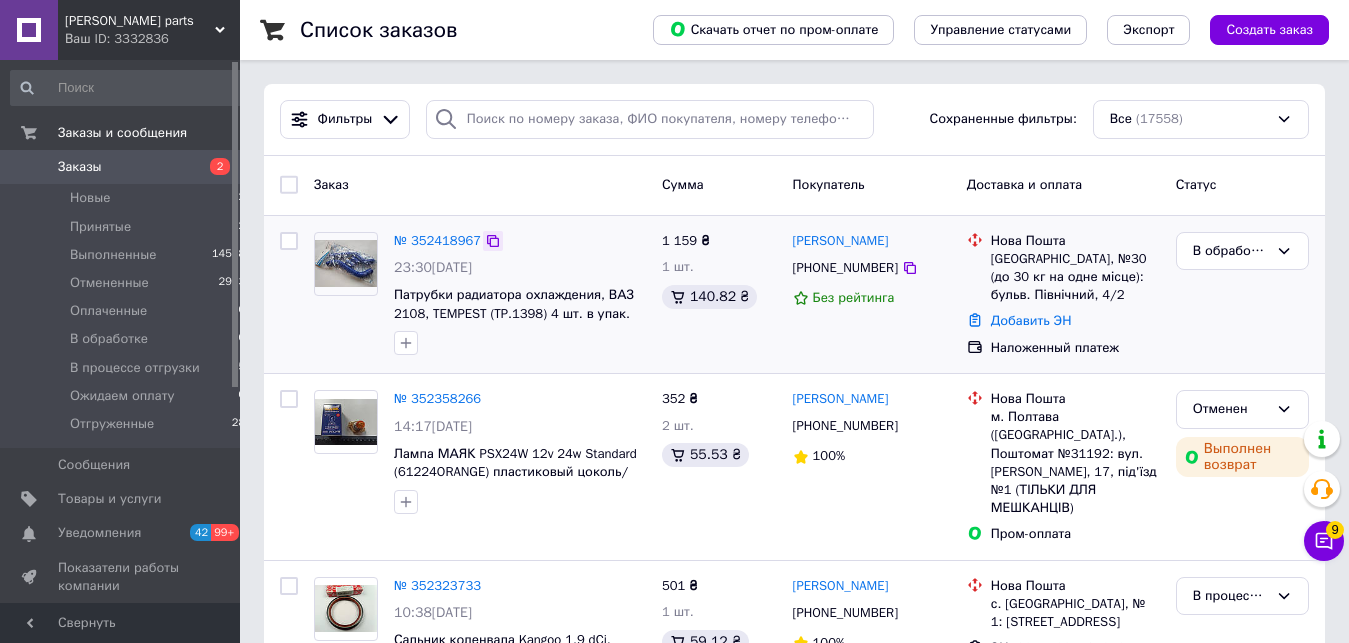 click 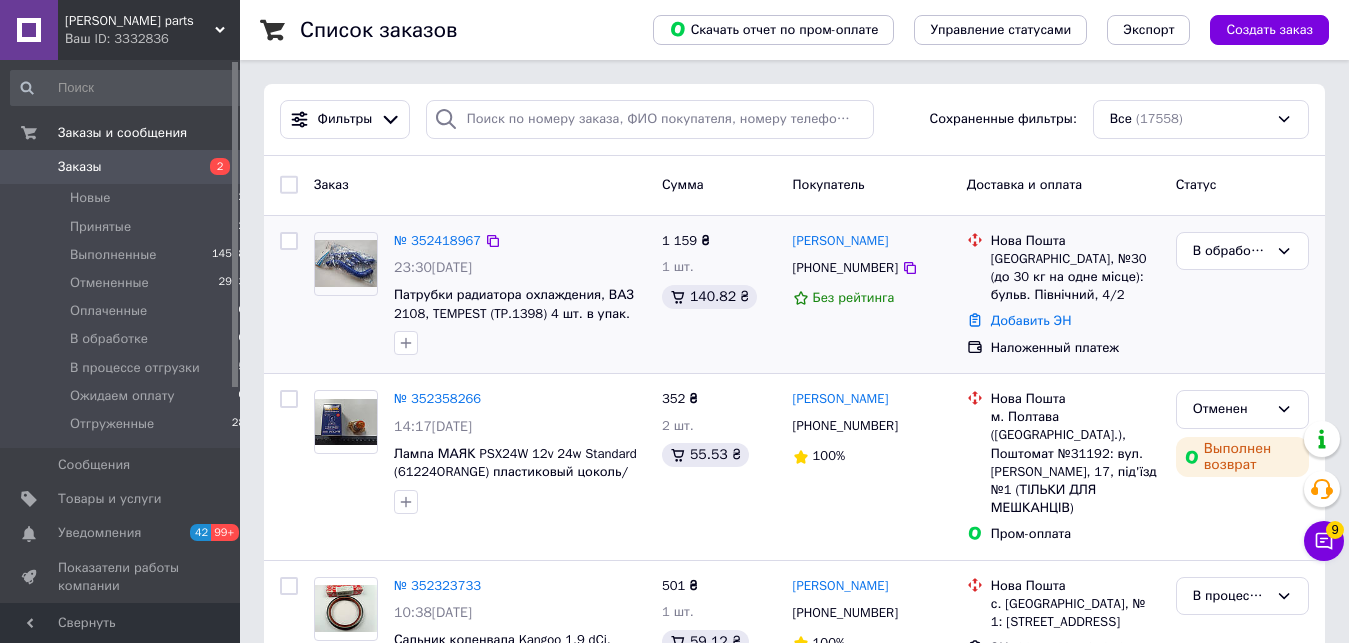drag, startPoint x: 389, startPoint y: 281, endPoint x: 628, endPoint y: 310, distance: 240.75299 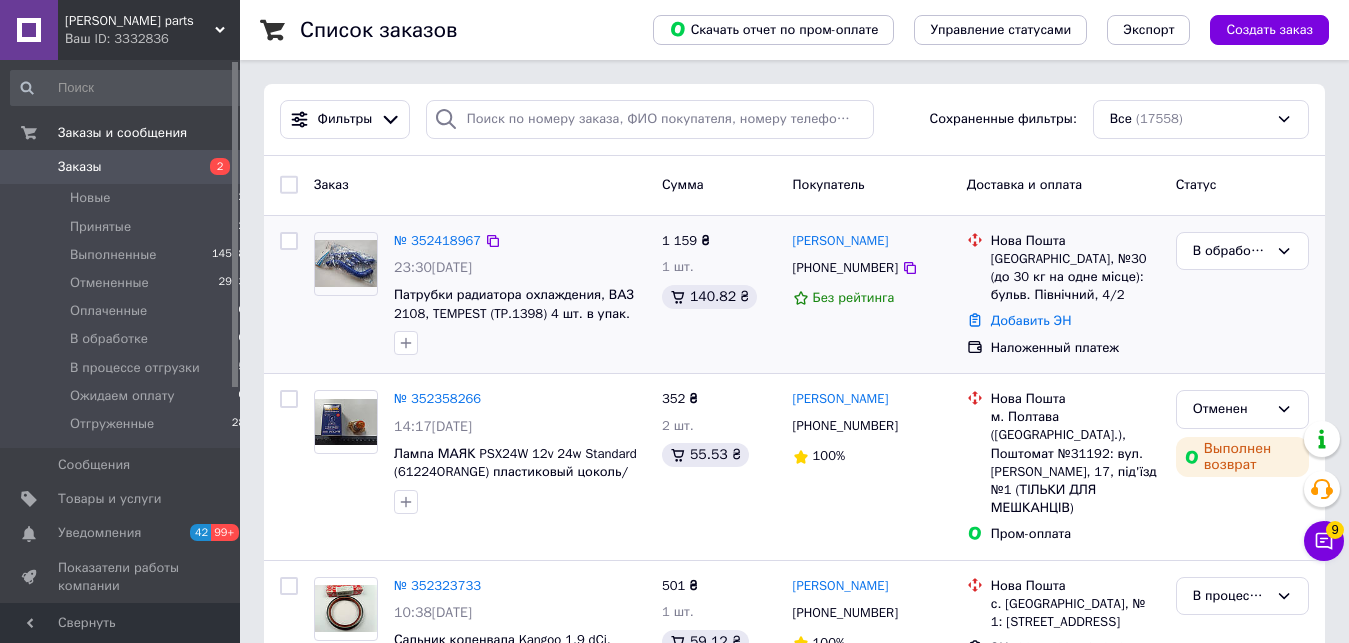 click on "№ 352418967 23:30, 12.07.2025 Патрубки радиатора охлаждения, ВАЗ 2108, TEMPEST (TP.1398) 4 шт. в упак. СИЛИКОНОВЫЕ" at bounding box center (520, 294) 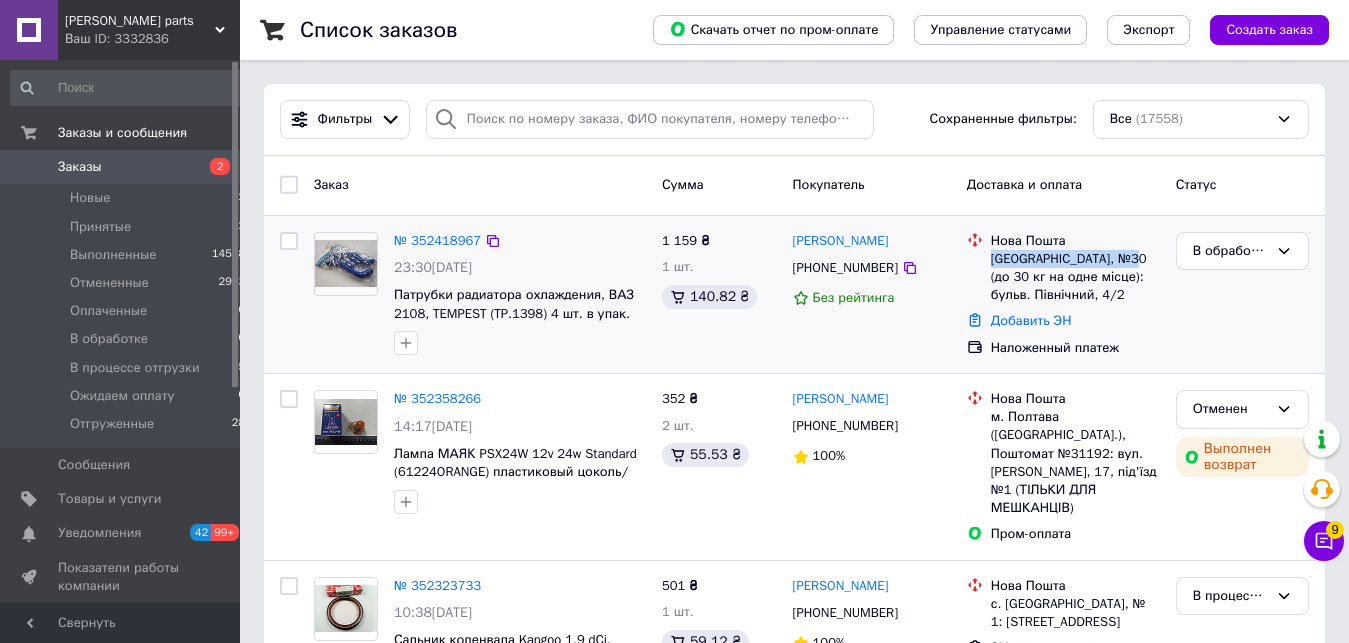 drag, startPoint x: 988, startPoint y: 257, endPoint x: 1131, endPoint y: 259, distance: 143.01399 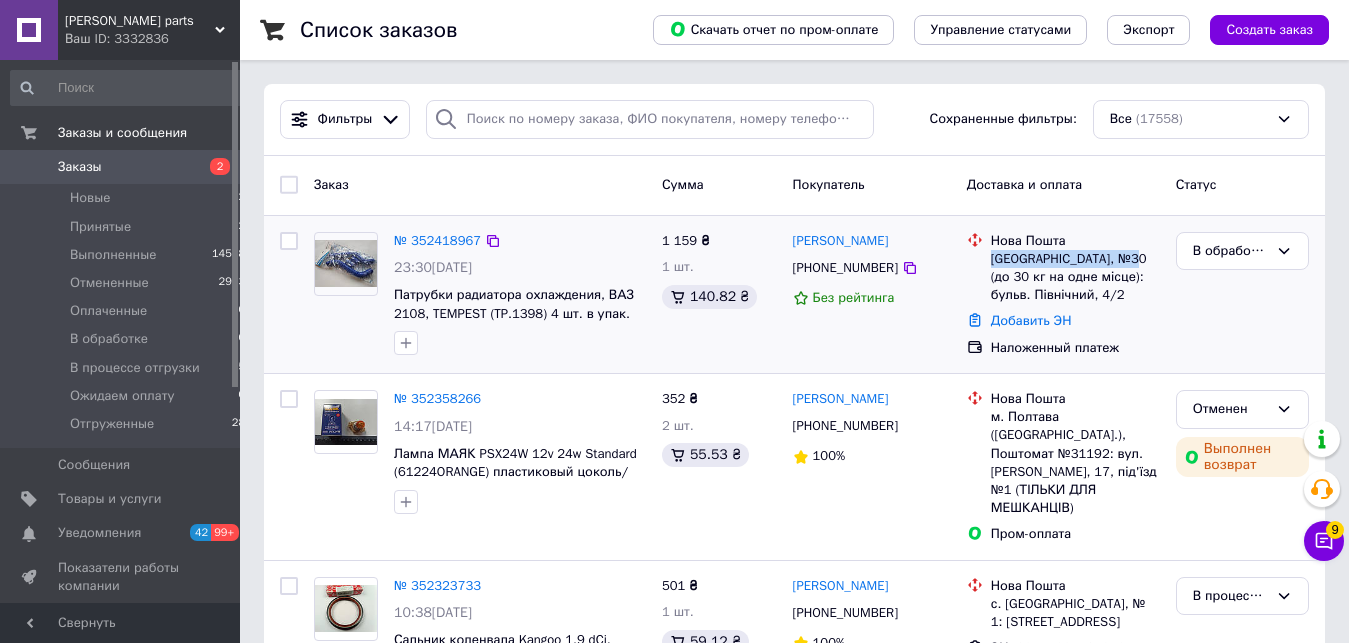click on "Нова Пошта Івано-Франківськ, №30 (до 30 кг на одне місце): бульв. Північний, 4/2" at bounding box center (1075, 268) 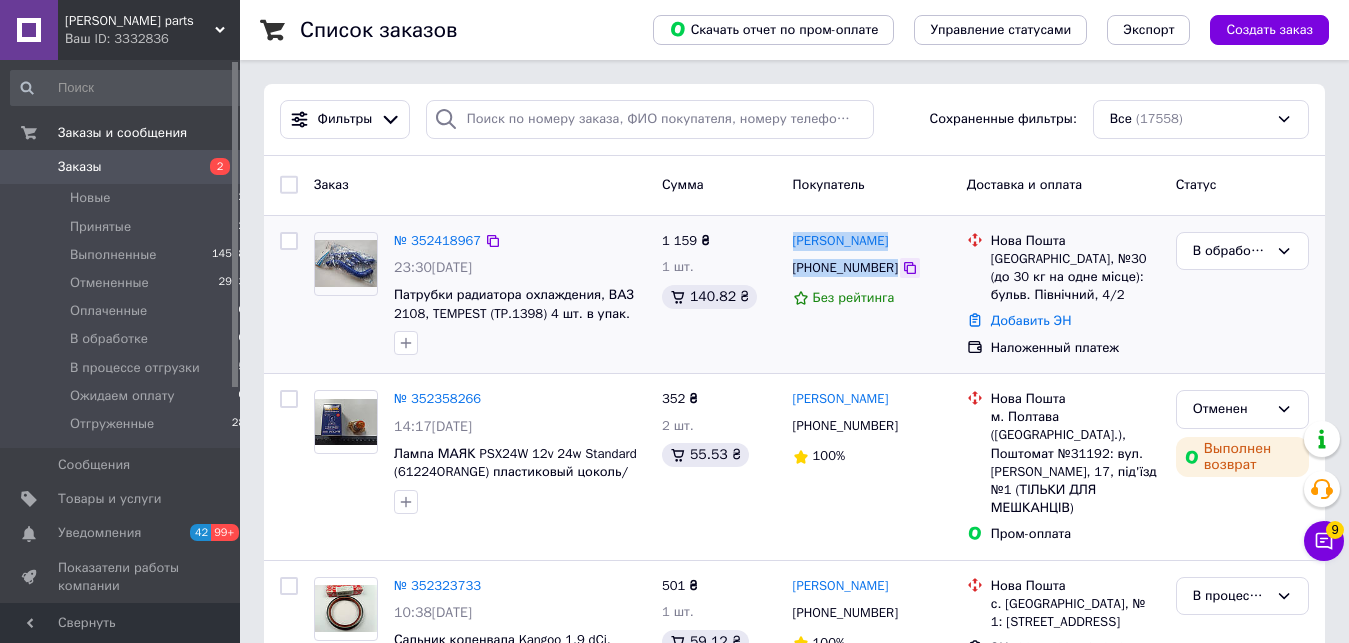drag, startPoint x: 793, startPoint y: 230, endPoint x: 890, endPoint y: 268, distance: 104.177734 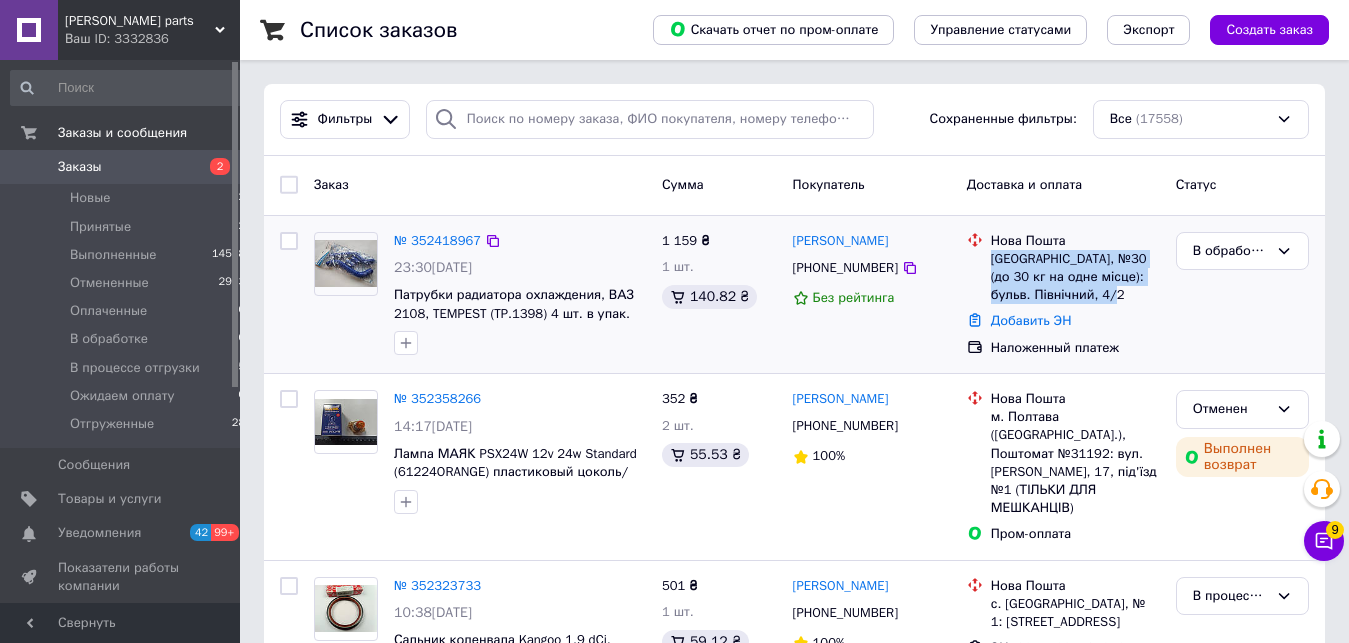 drag, startPoint x: 987, startPoint y: 259, endPoint x: 1111, endPoint y: 302, distance: 131.24405 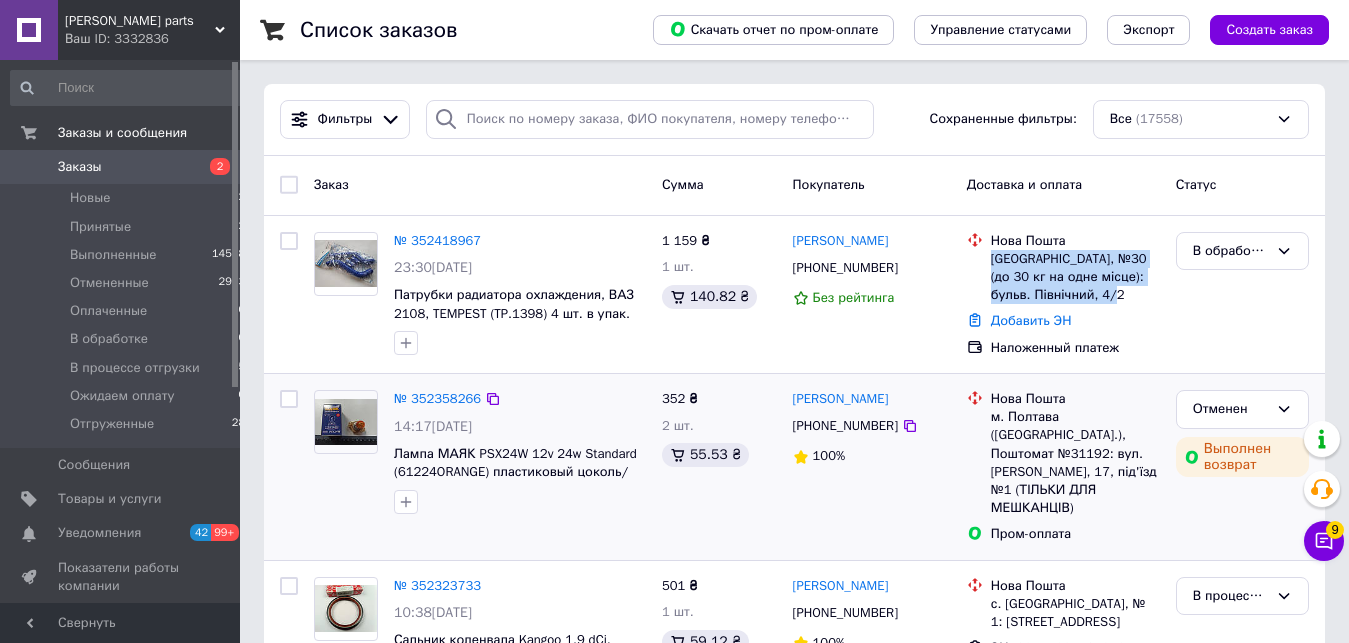copy on "Івано-Франківськ, №30 (до 30 кг на одне місце): бульв. Північний, 4/2" 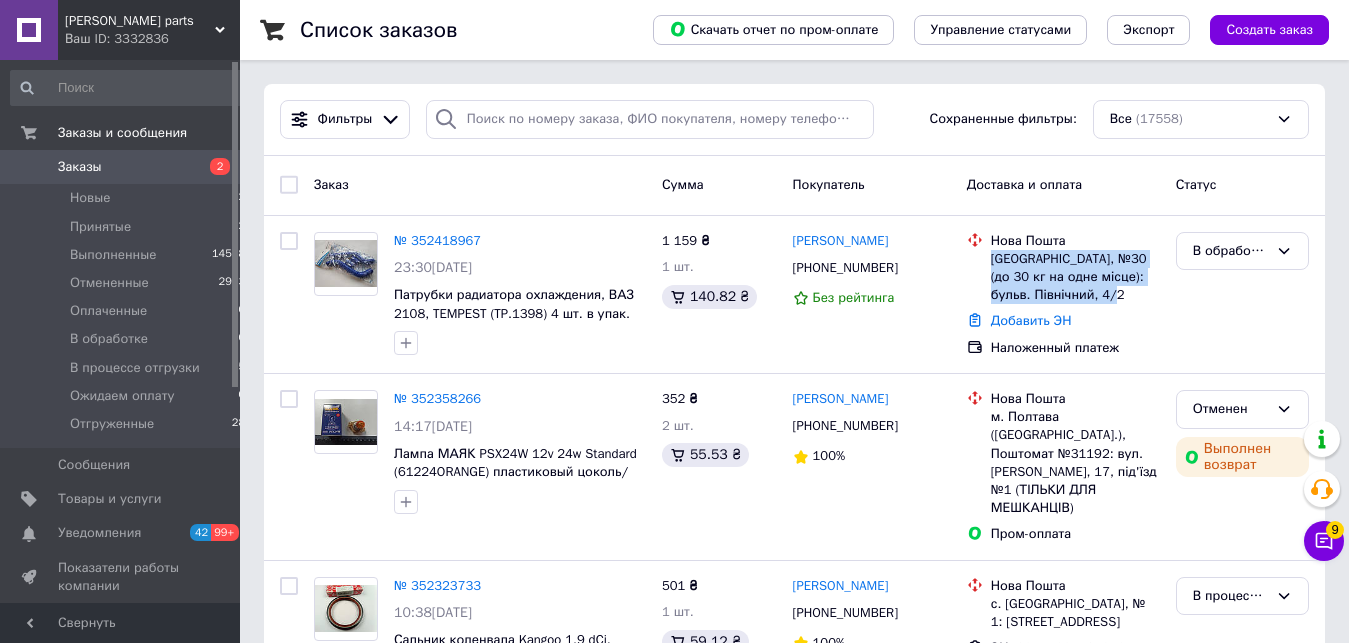 click on "Ваш ID: 3332836" at bounding box center (152, 39) 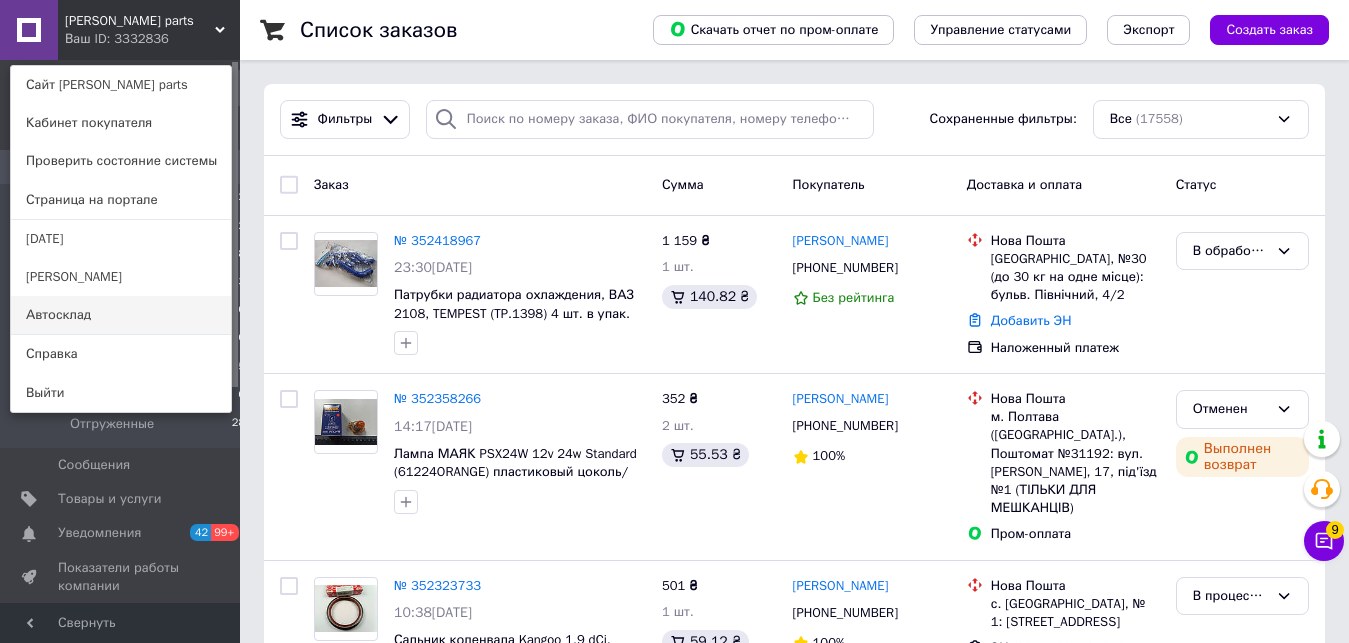 click on "Автосклад" at bounding box center [121, 315] 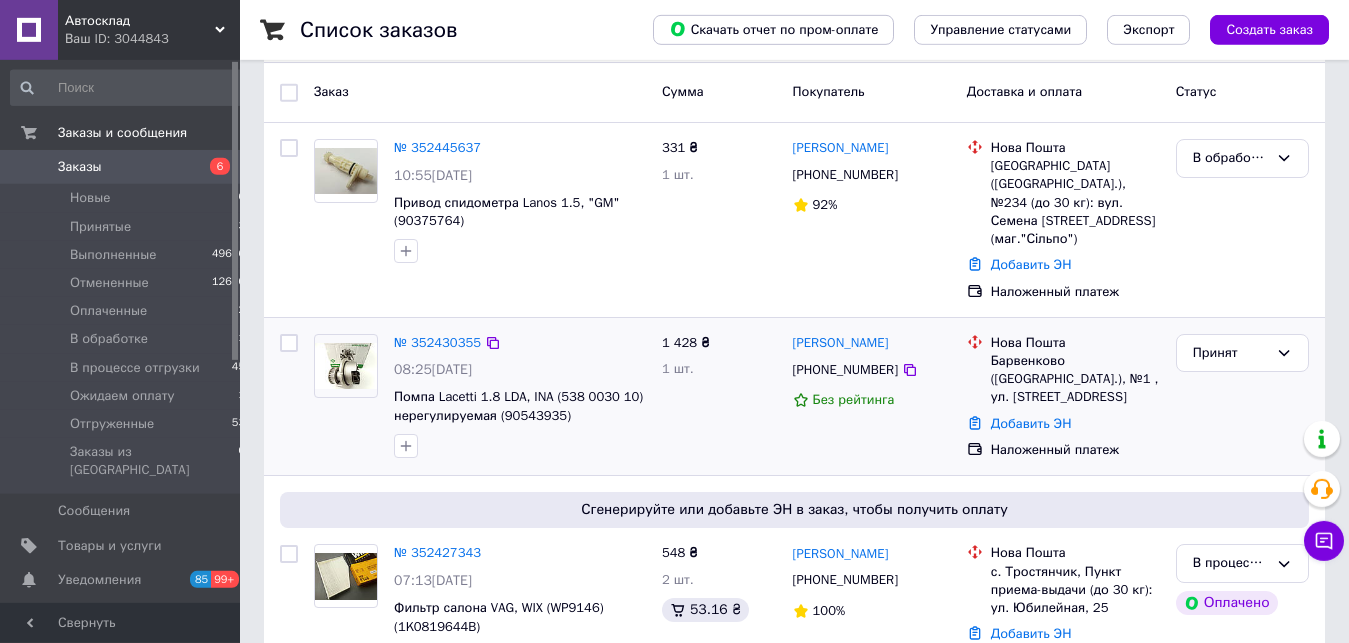 scroll, scrollTop: 306, scrollLeft: 0, axis: vertical 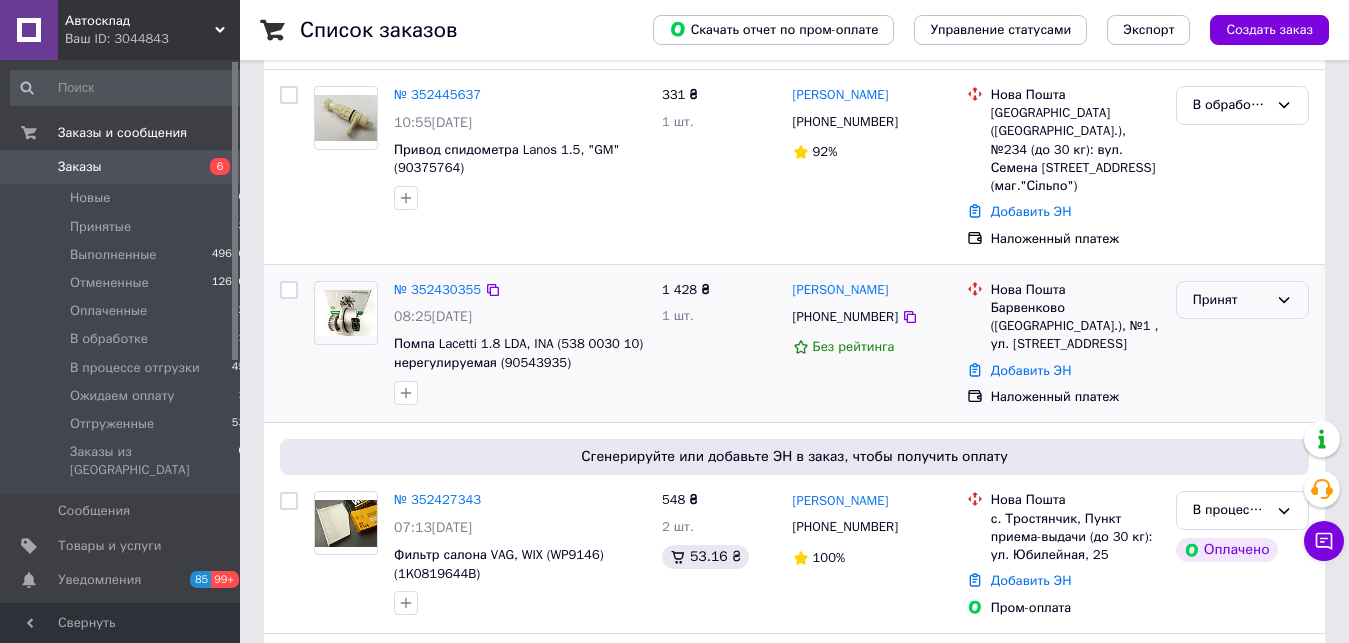 click on "Принят" at bounding box center [1230, 300] 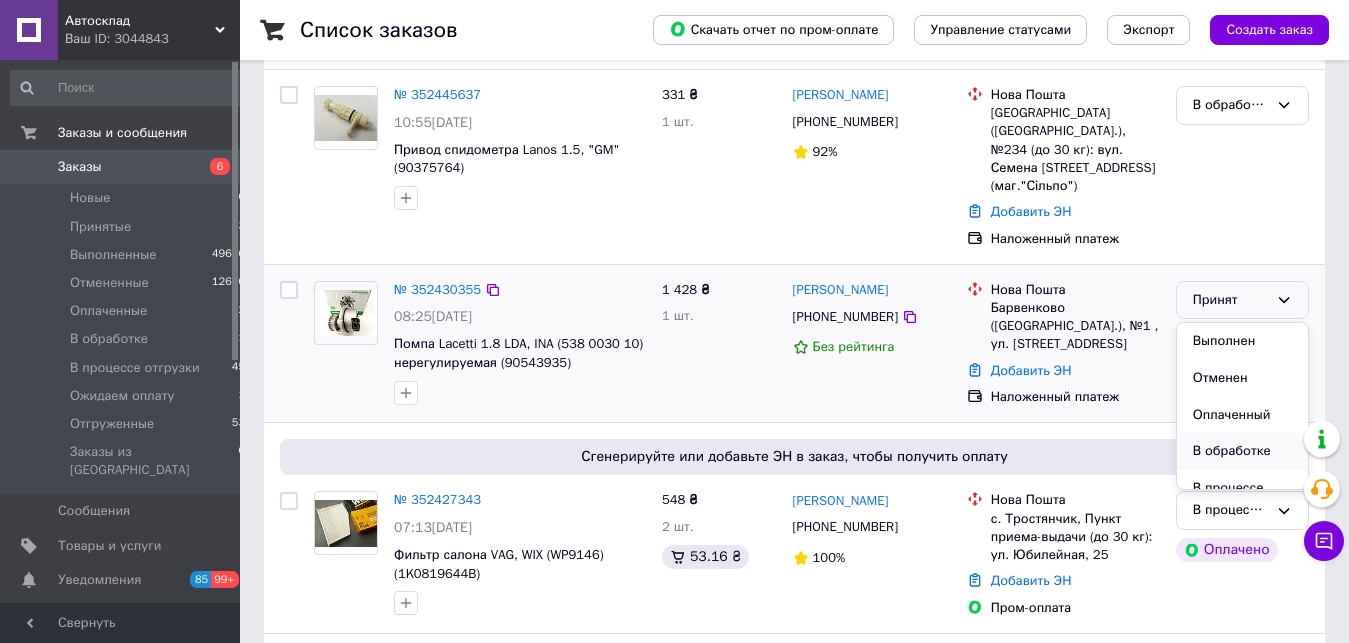 click on "В обработке" at bounding box center [1242, 451] 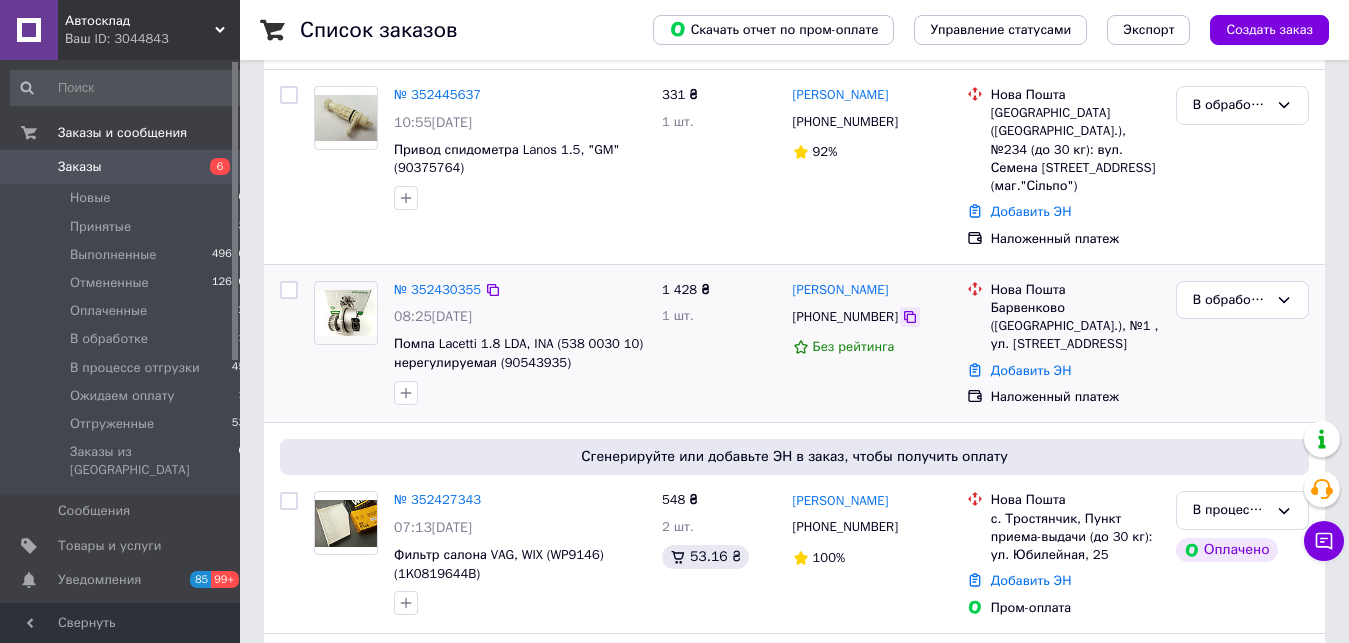 click 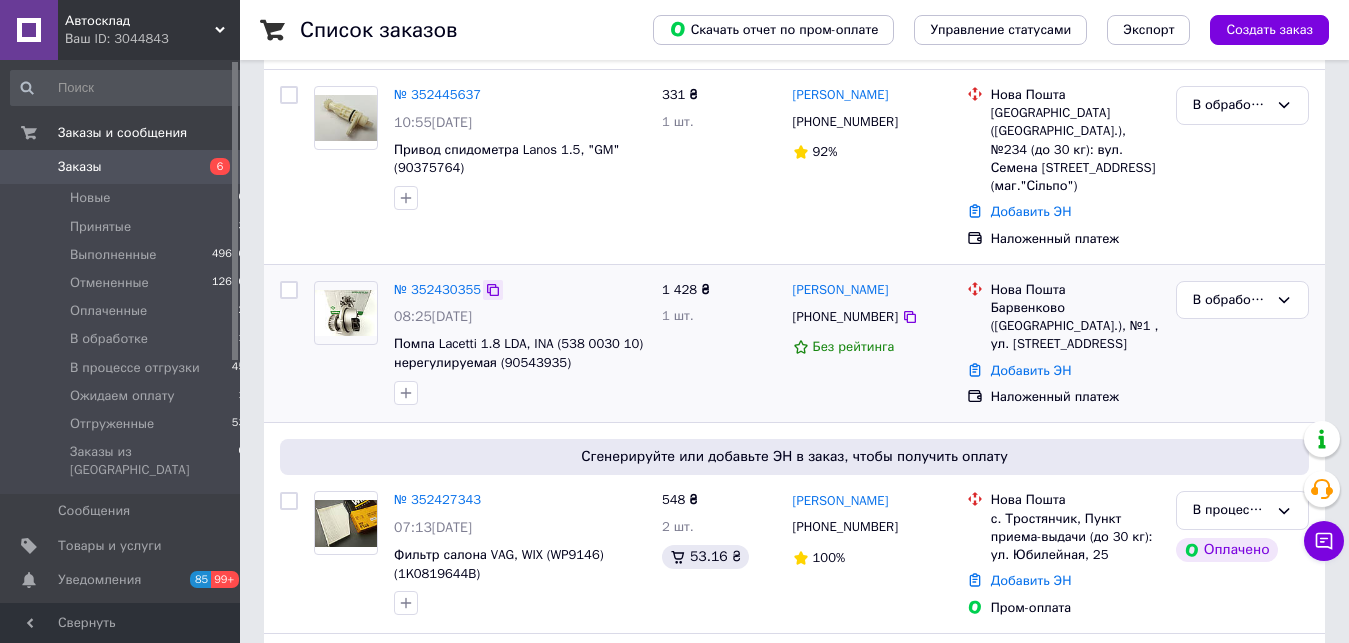 click 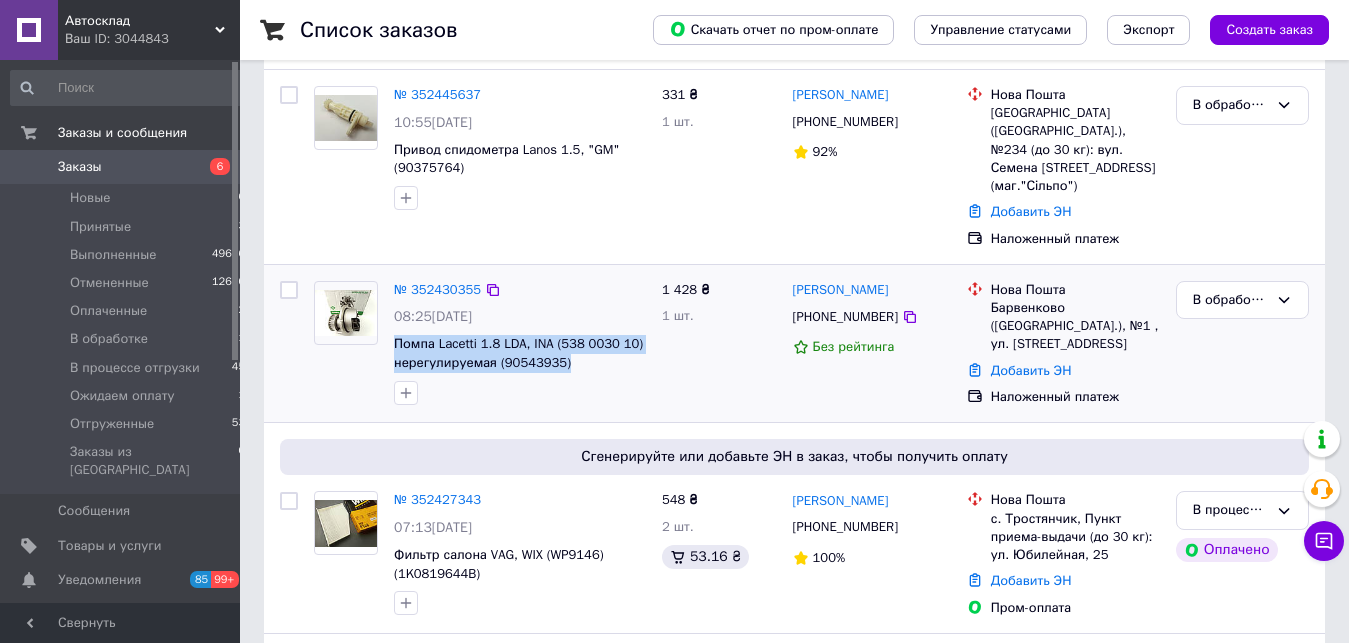 drag, startPoint x: 391, startPoint y: 301, endPoint x: 568, endPoint y: 332, distance: 179.69418 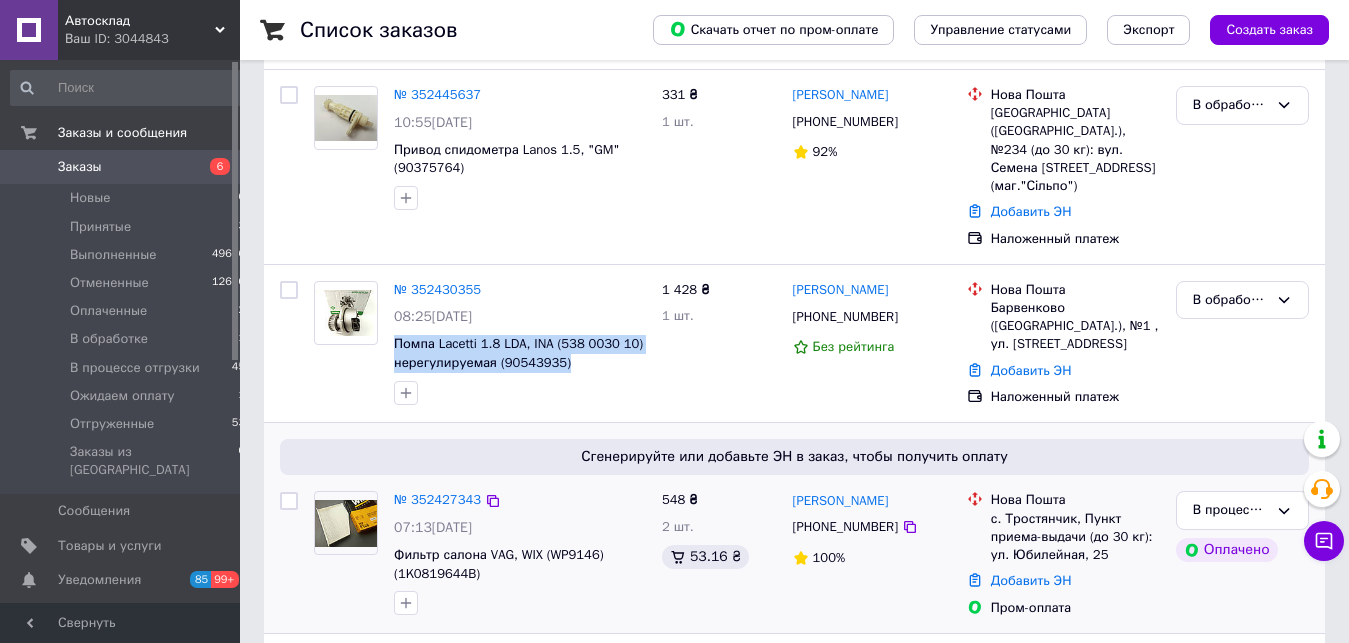 copy on "Помпа Lacetti 1.8 LDA, INA (538 0030 10) нерегулируемая (90543935)" 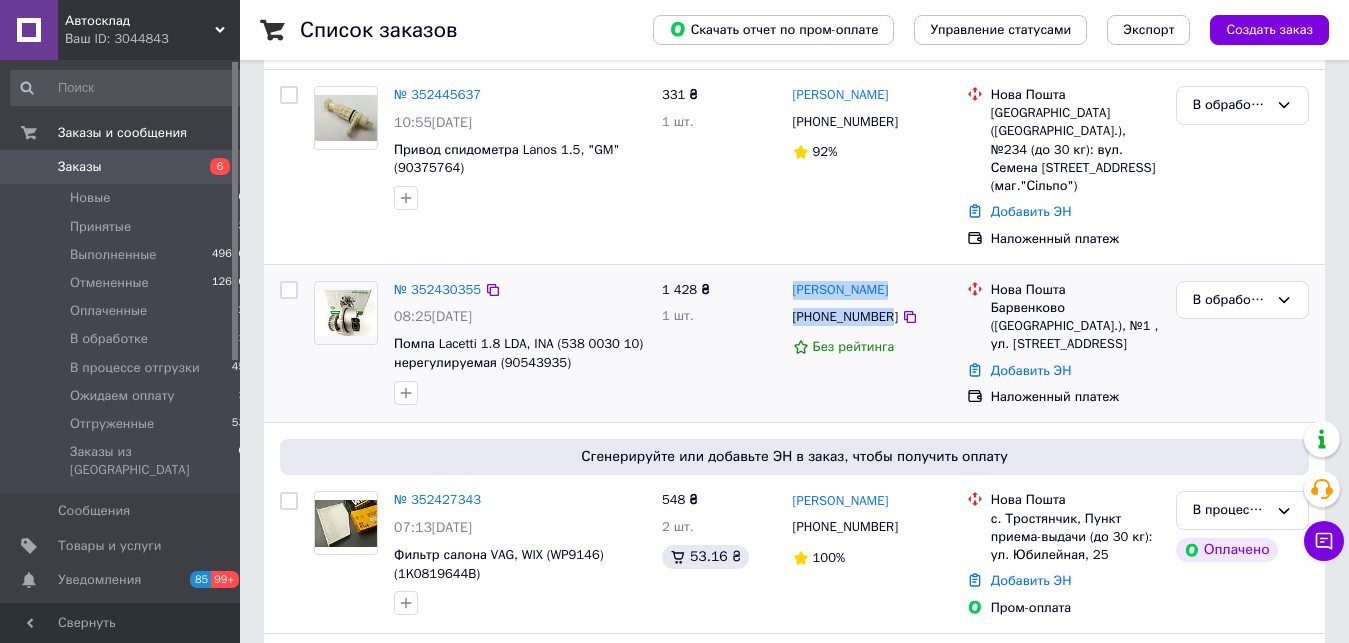 drag, startPoint x: 789, startPoint y: 236, endPoint x: 885, endPoint y: 288, distance: 109.17875 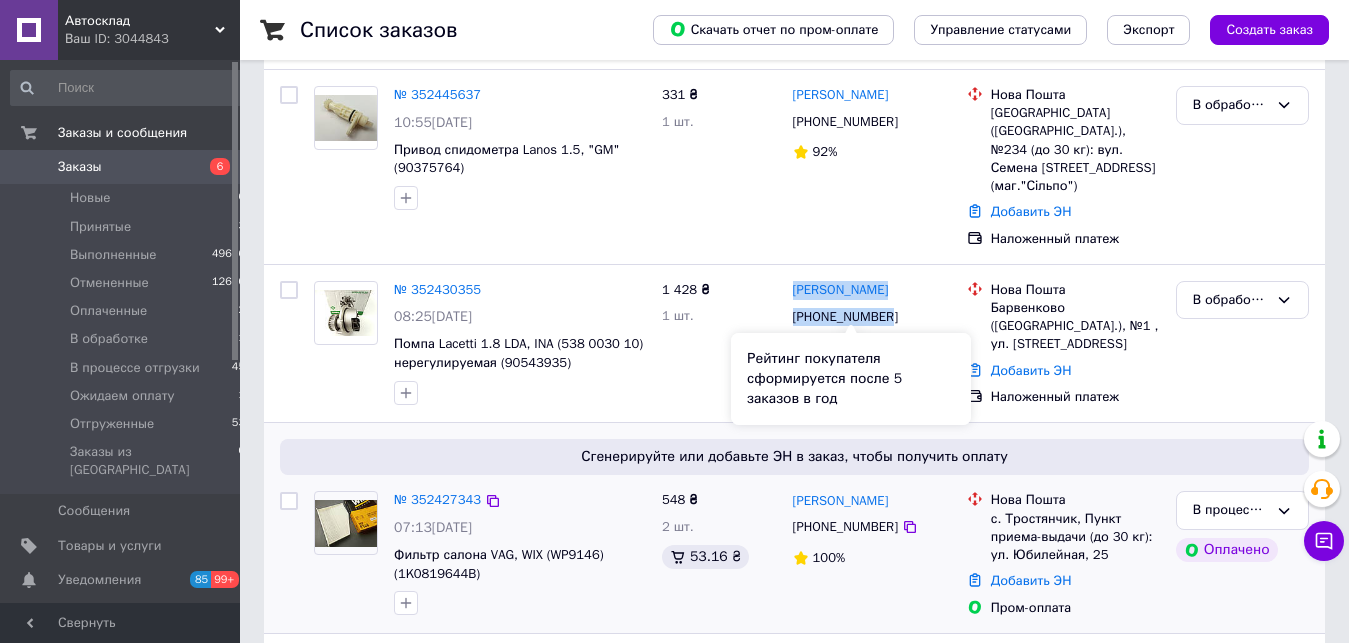 copy on "Сергей Городовой +380995675278" 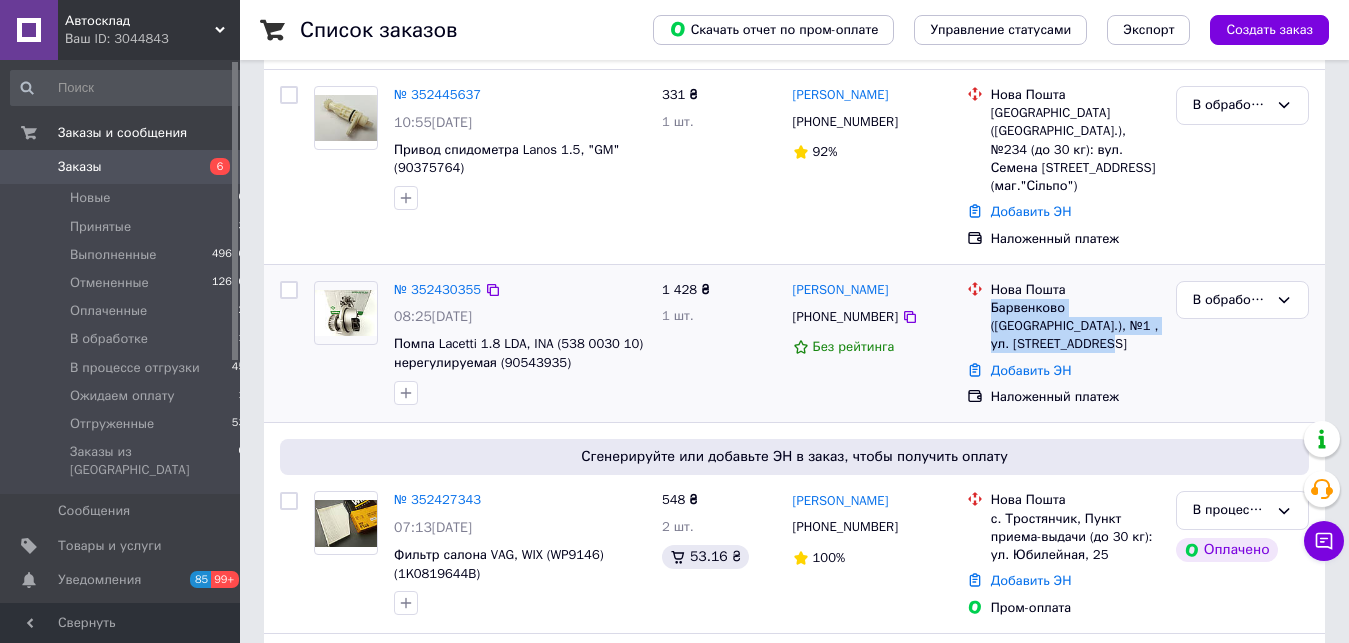 drag, startPoint x: 990, startPoint y: 268, endPoint x: 1035, endPoint y: 307, distance: 59.548298 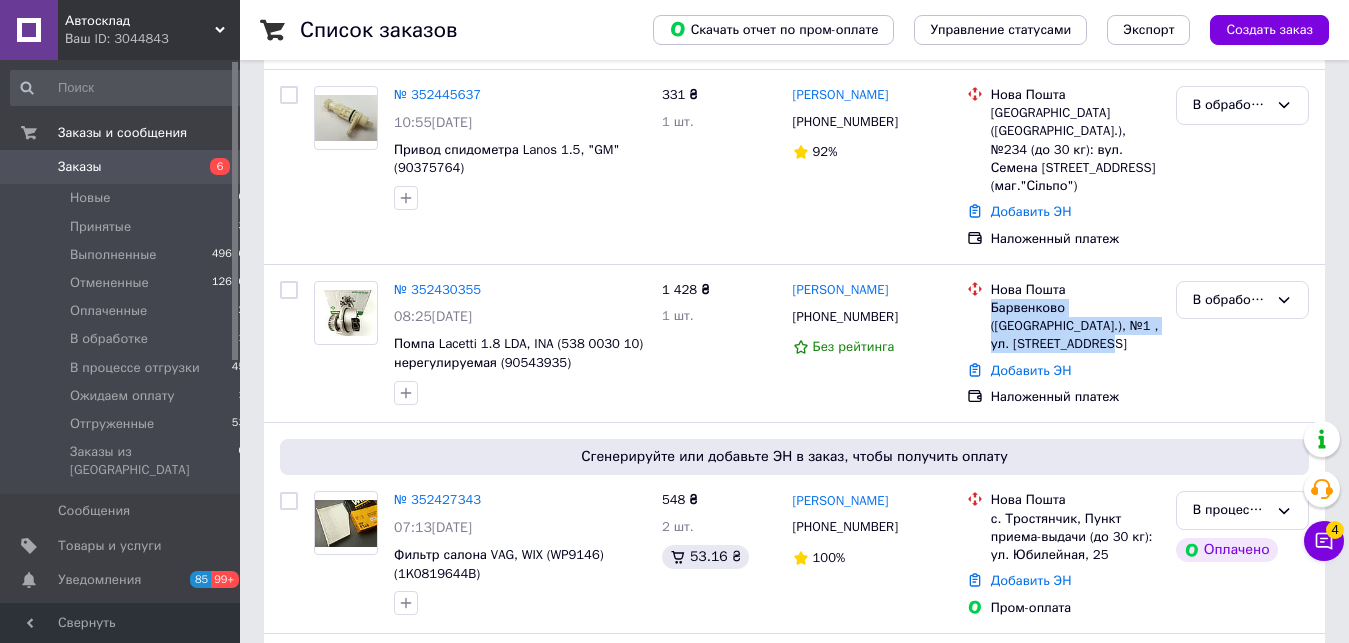 click on "Заказы" at bounding box center (121, 167) 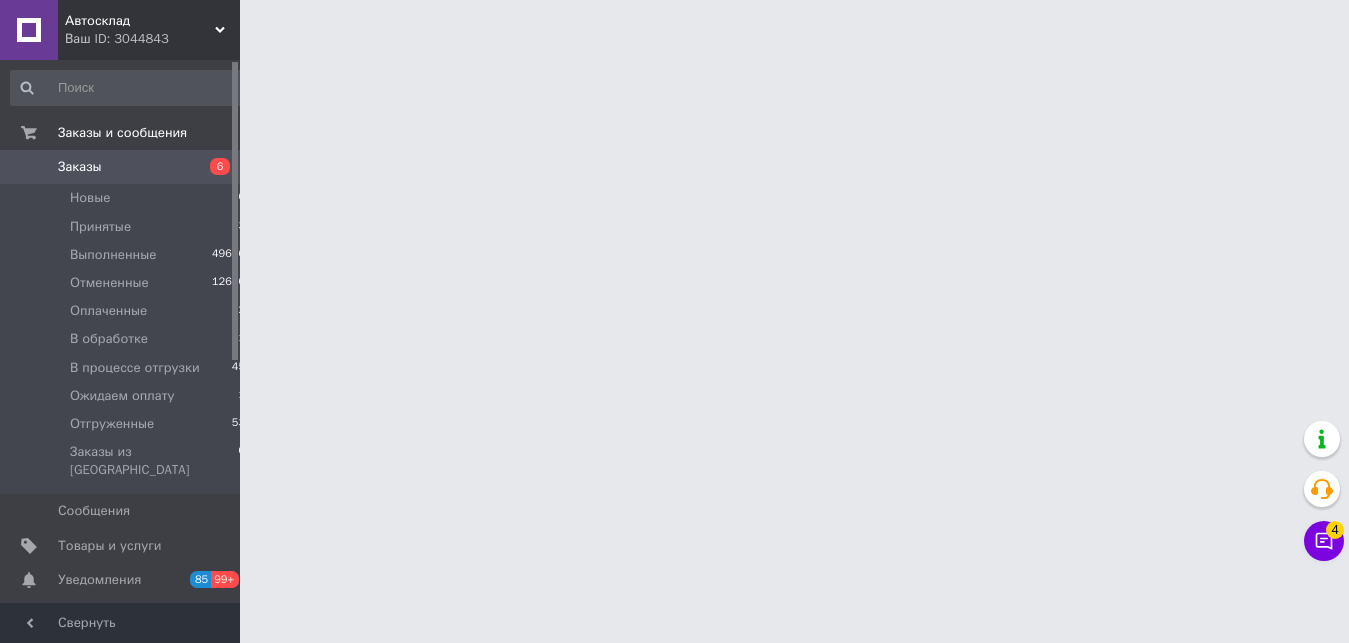 scroll, scrollTop: 0, scrollLeft: 0, axis: both 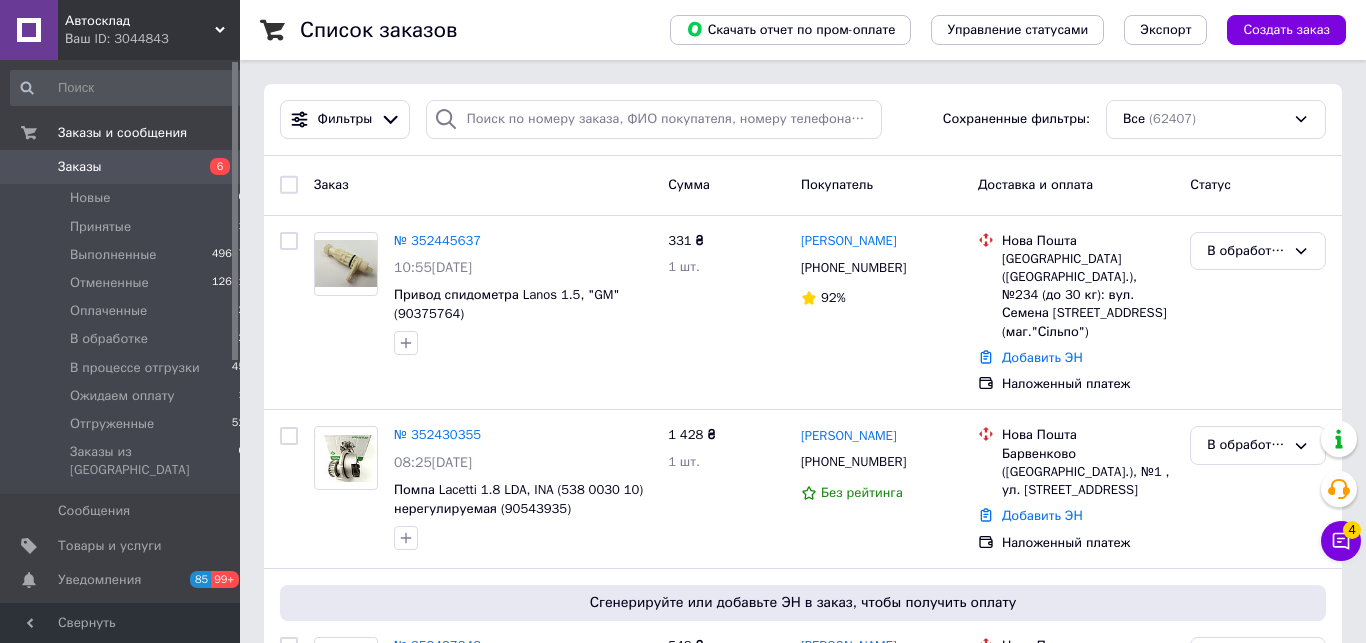 click on "Чат с покупателем 4" at bounding box center [1341, 541] 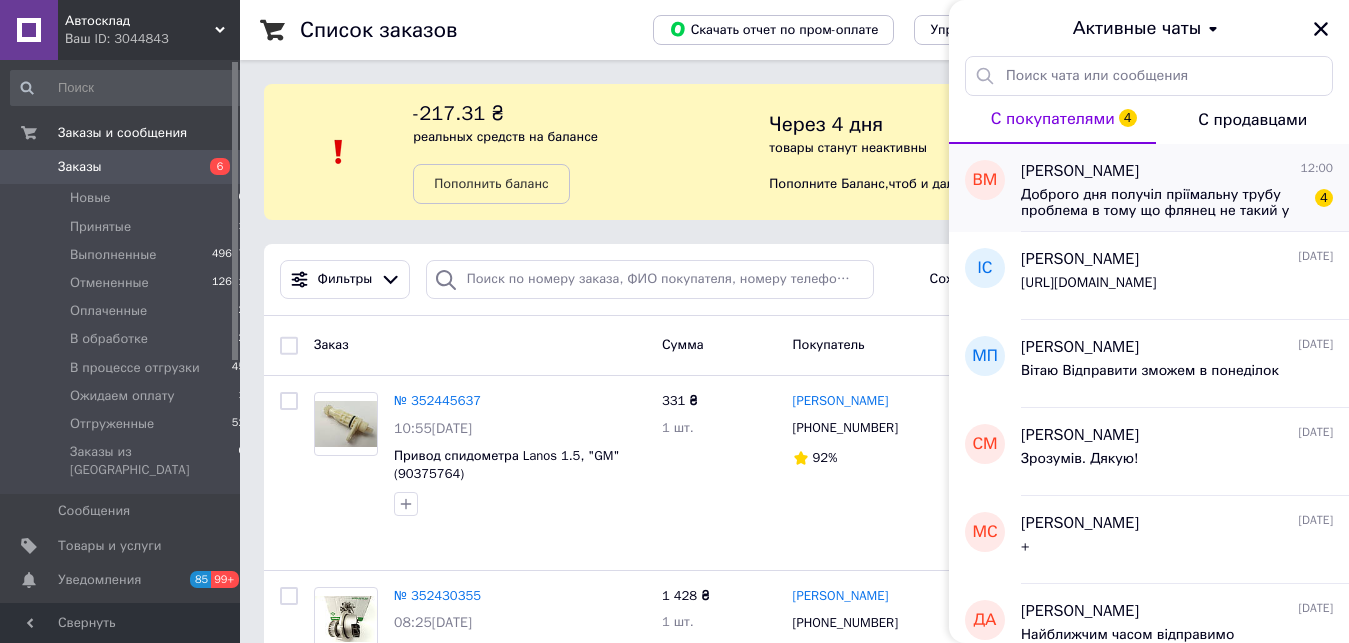 click on "Доброго дня получіл пріїмальну трубу проблема в тому що флянец не такий у вас є с таким флянцем щоб обміняти" at bounding box center [1163, 203] 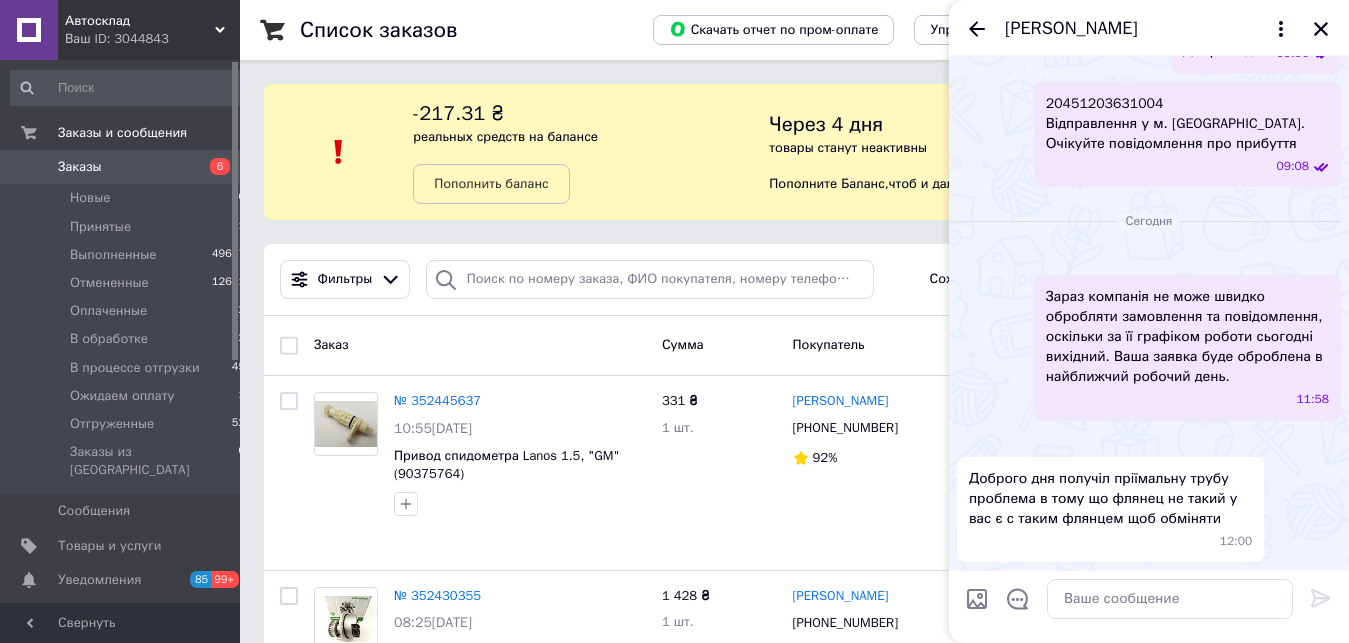 scroll, scrollTop: 974, scrollLeft: 0, axis: vertical 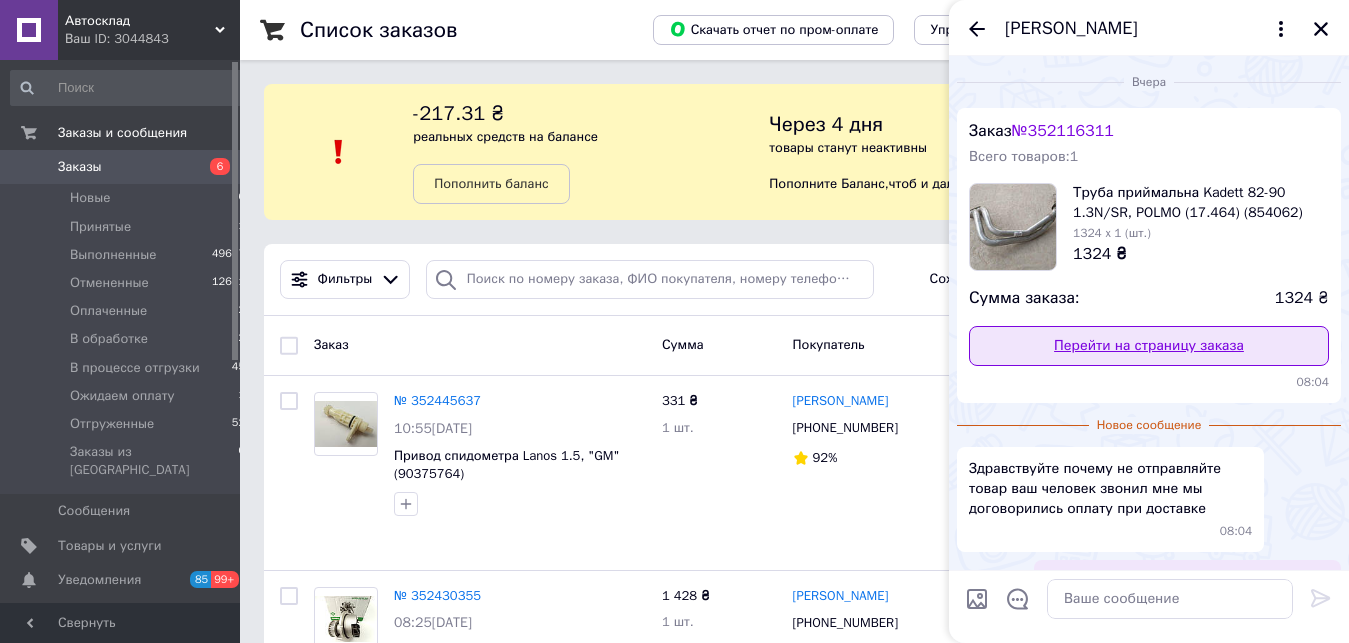 click on "Перейти на страницу заказа" at bounding box center (1149, 346) 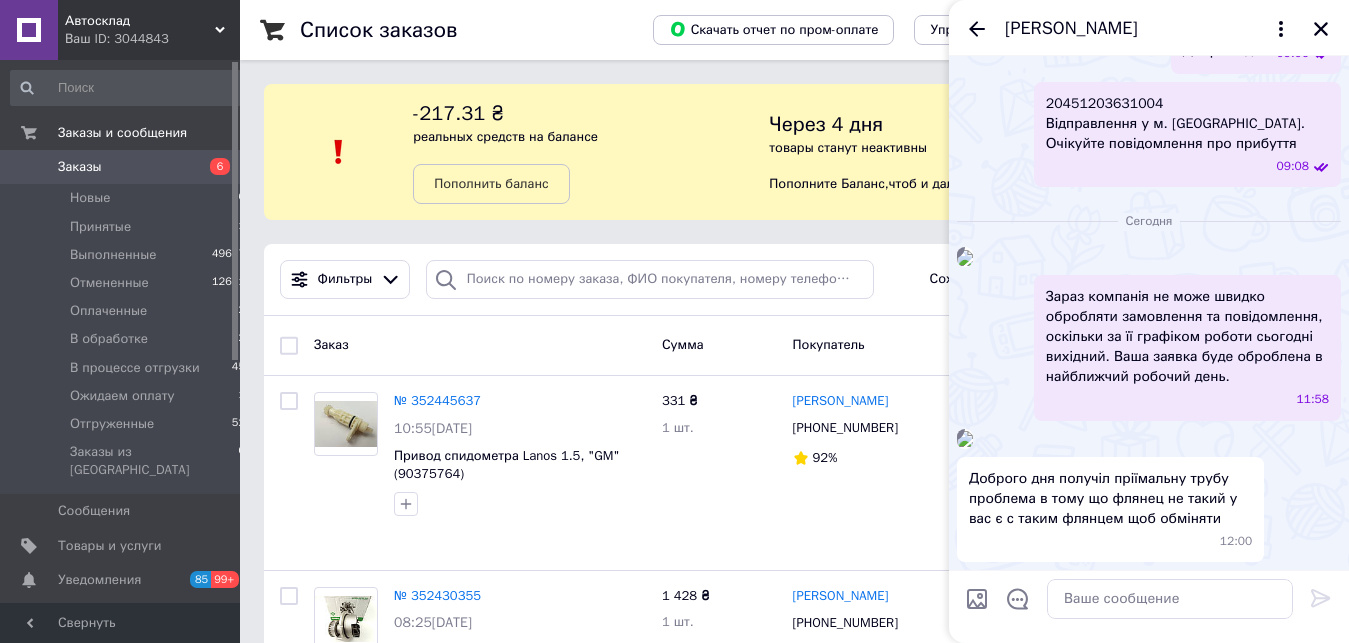 scroll, scrollTop: 974, scrollLeft: 0, axis: vertical 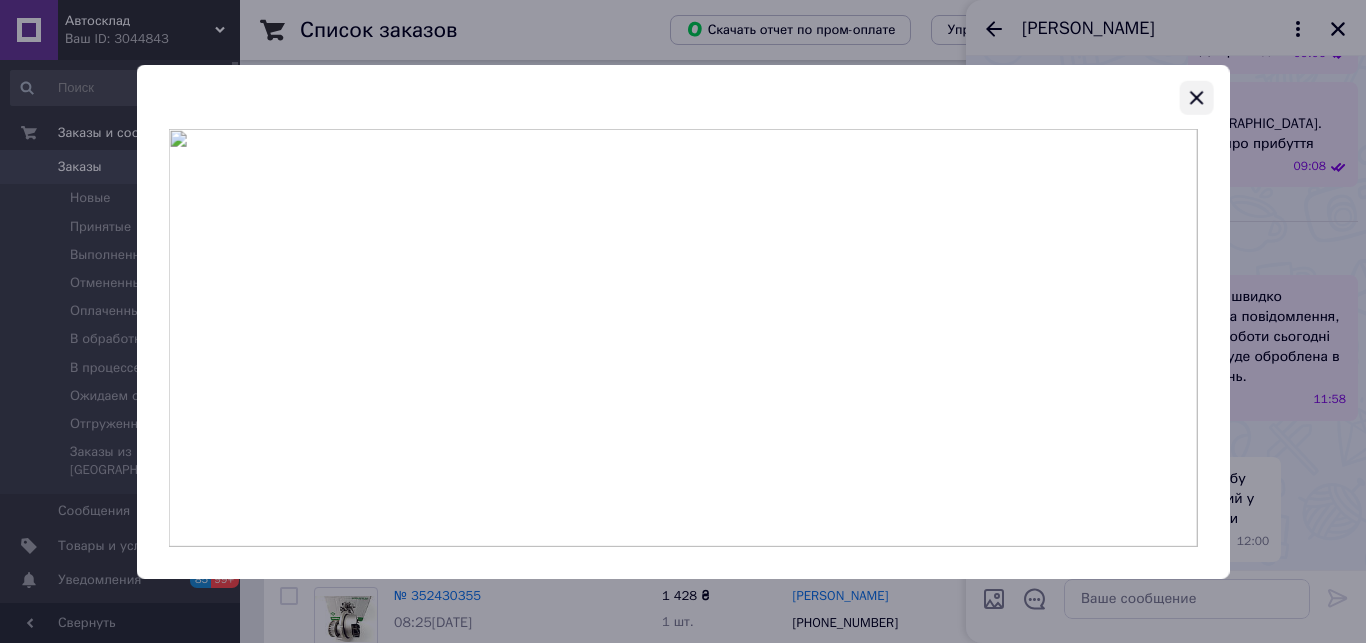 click 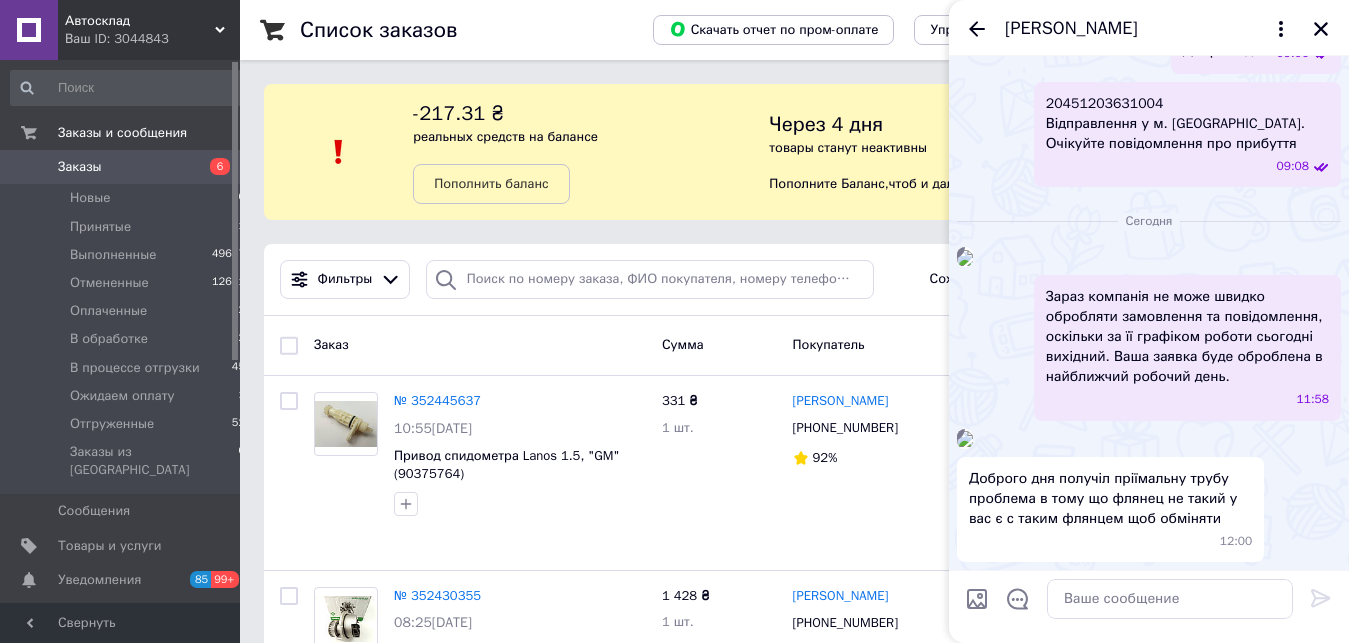 scroll, scrollTop: 974, scrollLeft: 0, axis: vertical 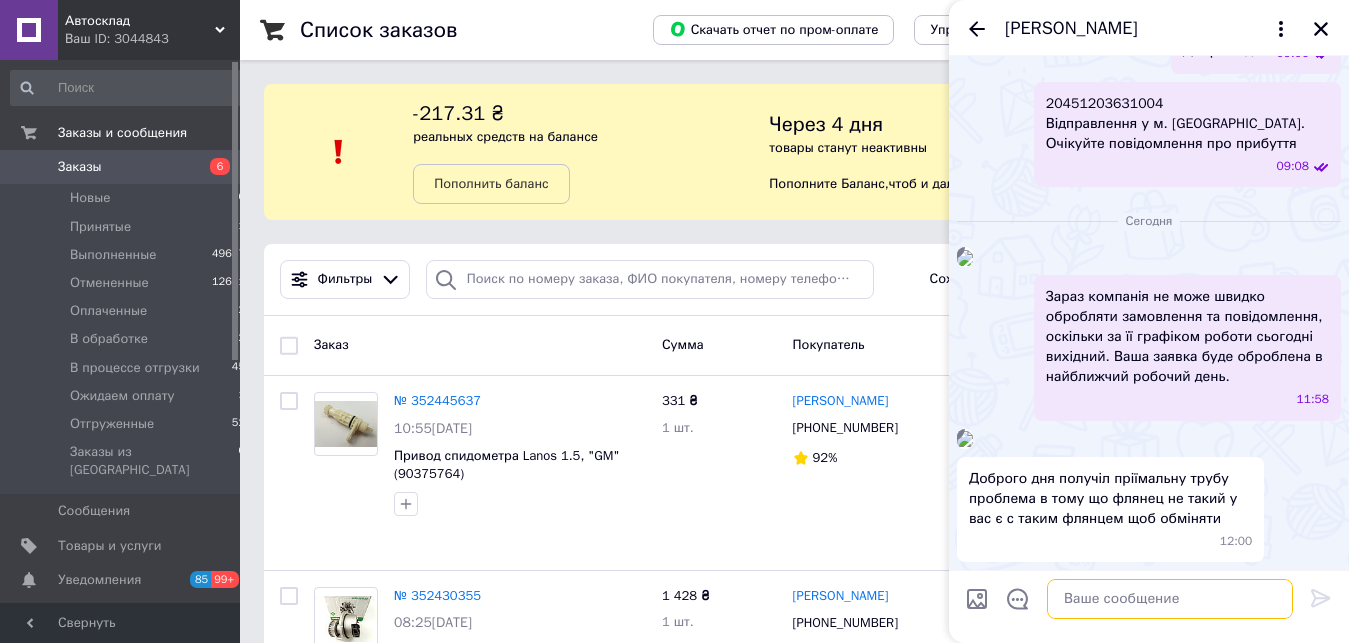 click at bounding box center [1170, 599] 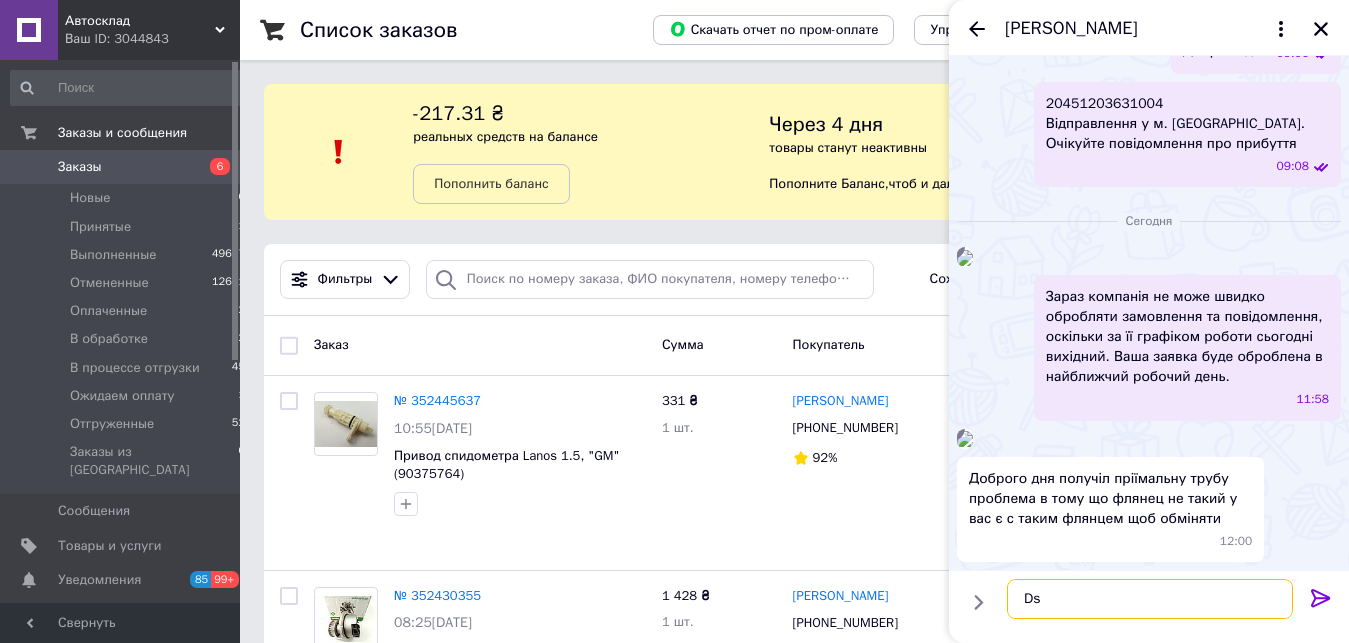 type on "D" 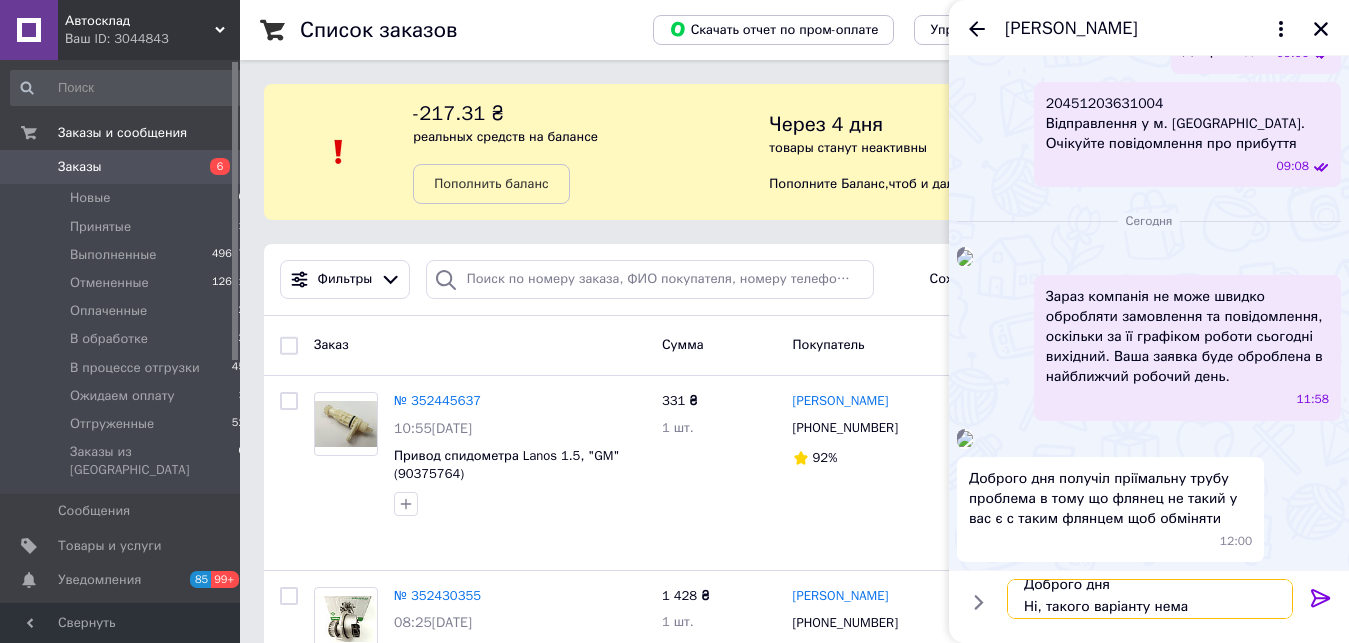scroll, scrollTop: 2, scrollLeft: 0, axis: vertical 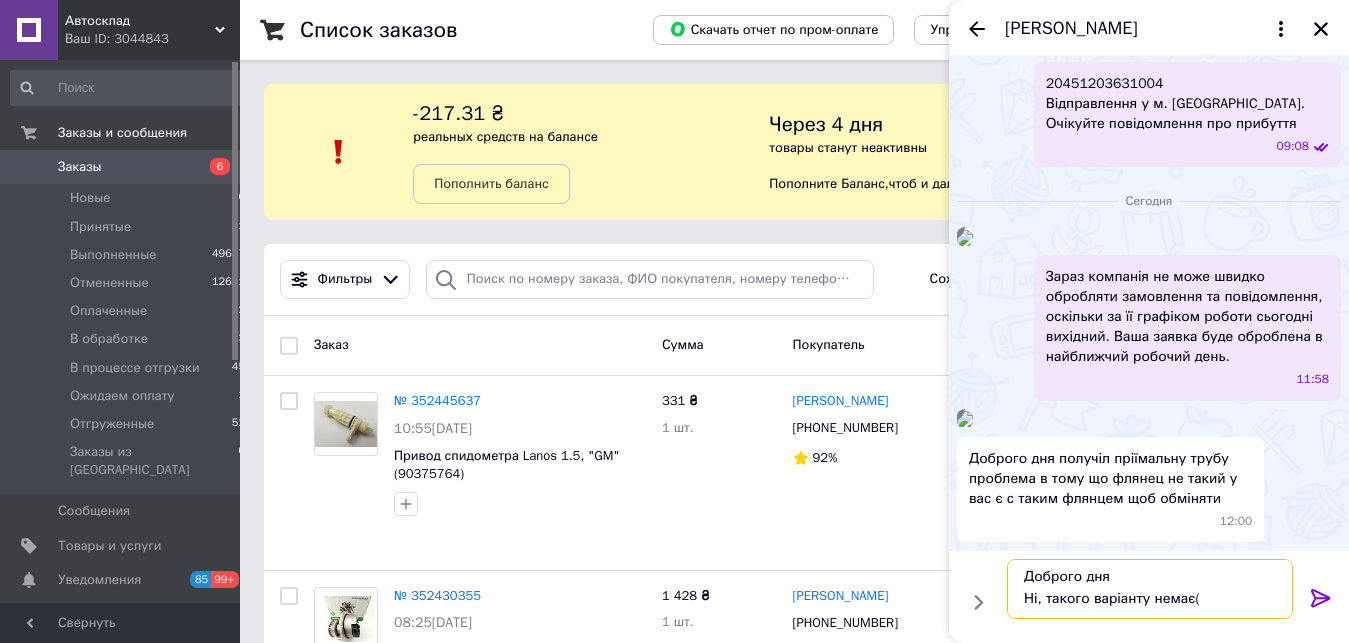 type on "Доброго дня
Ні, такого варіанту немає(" 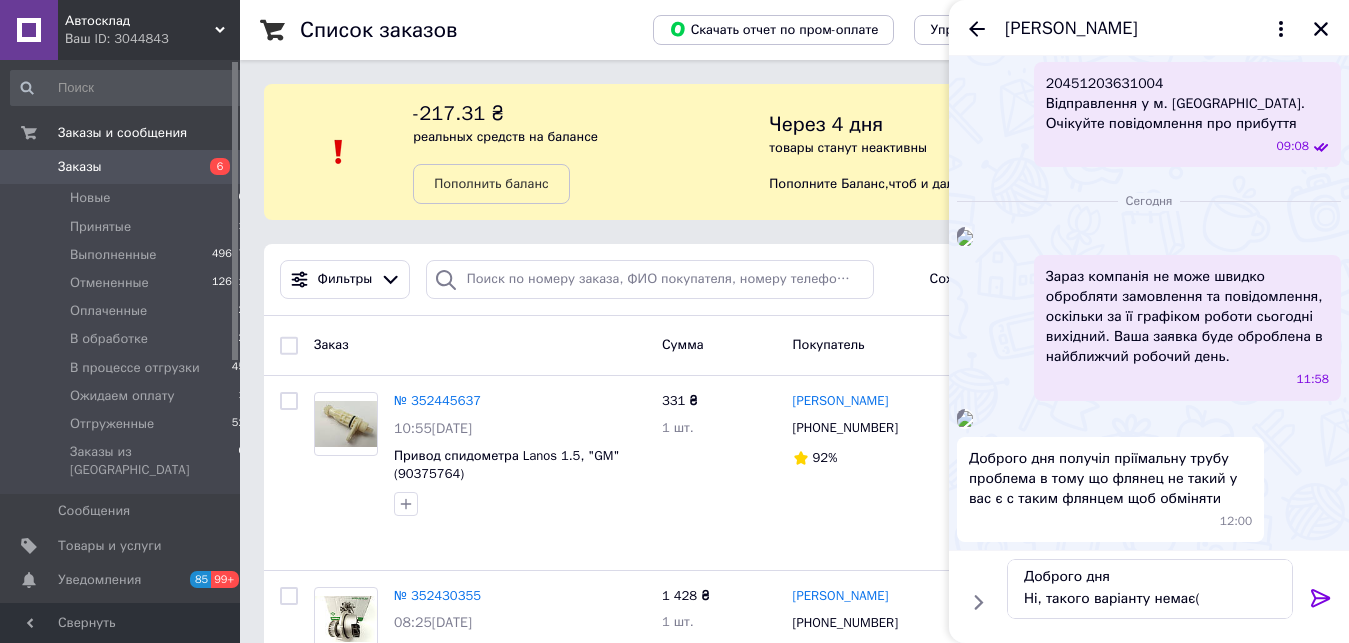 click 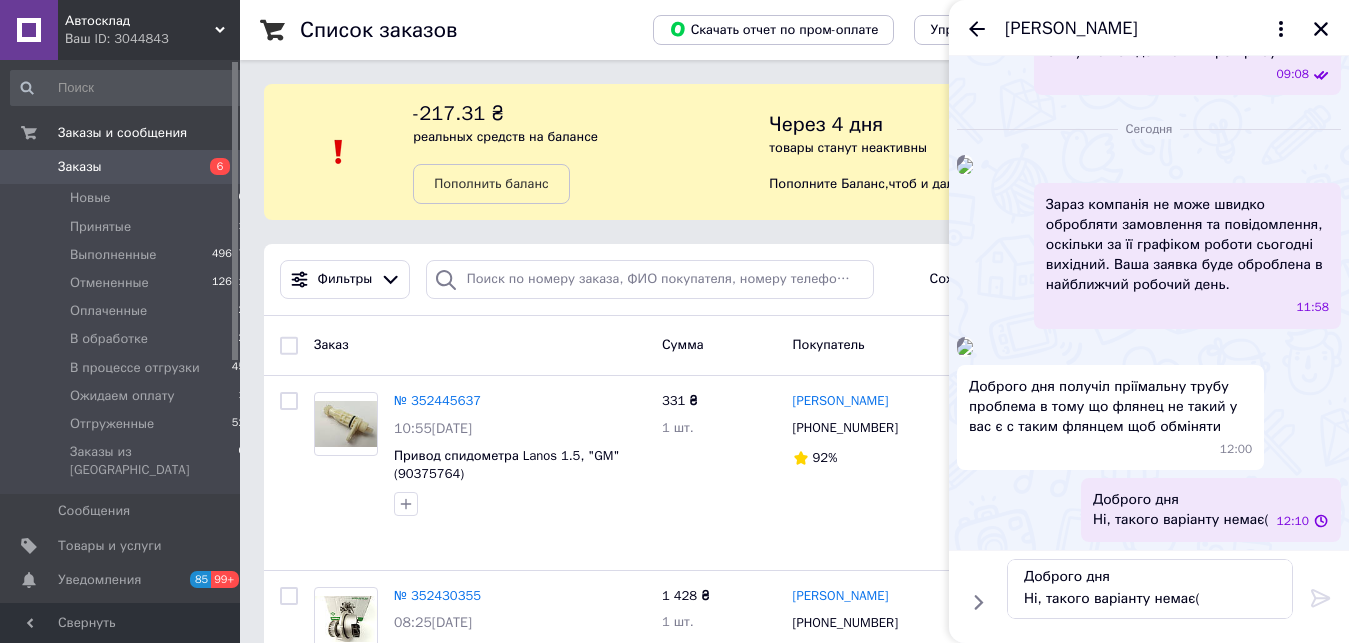 type 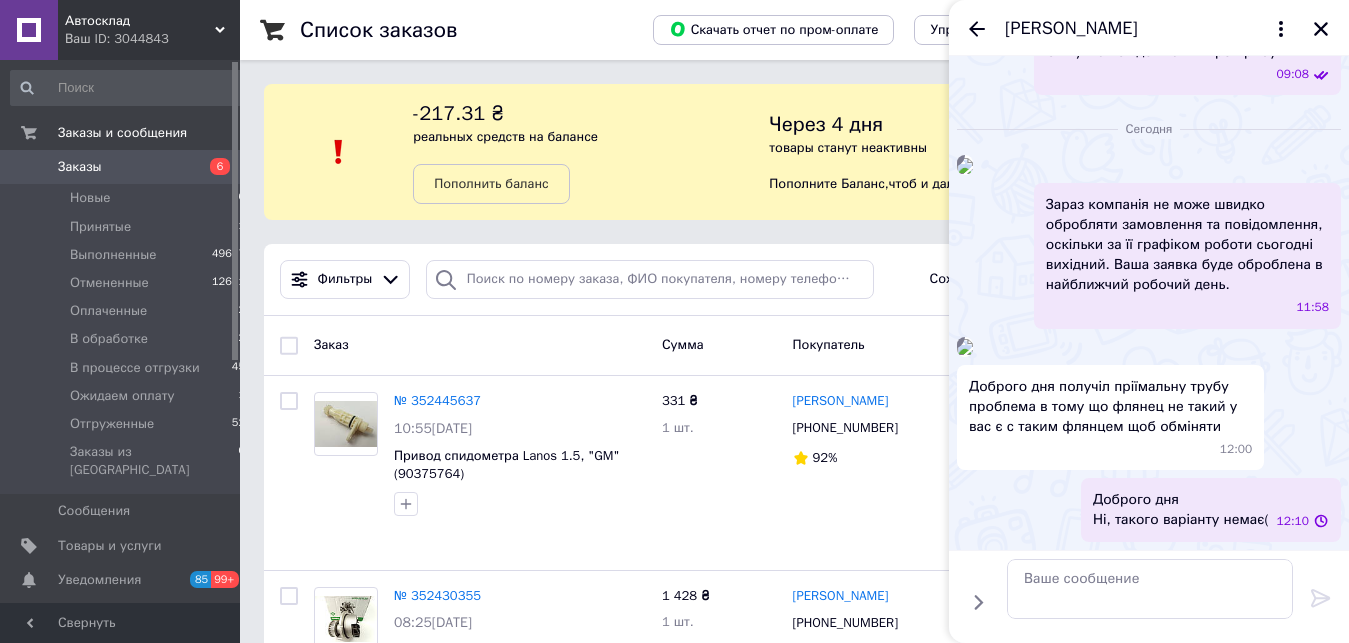 scroll, scrollTop: 1010, scrollLeft: 0, axis: vertical 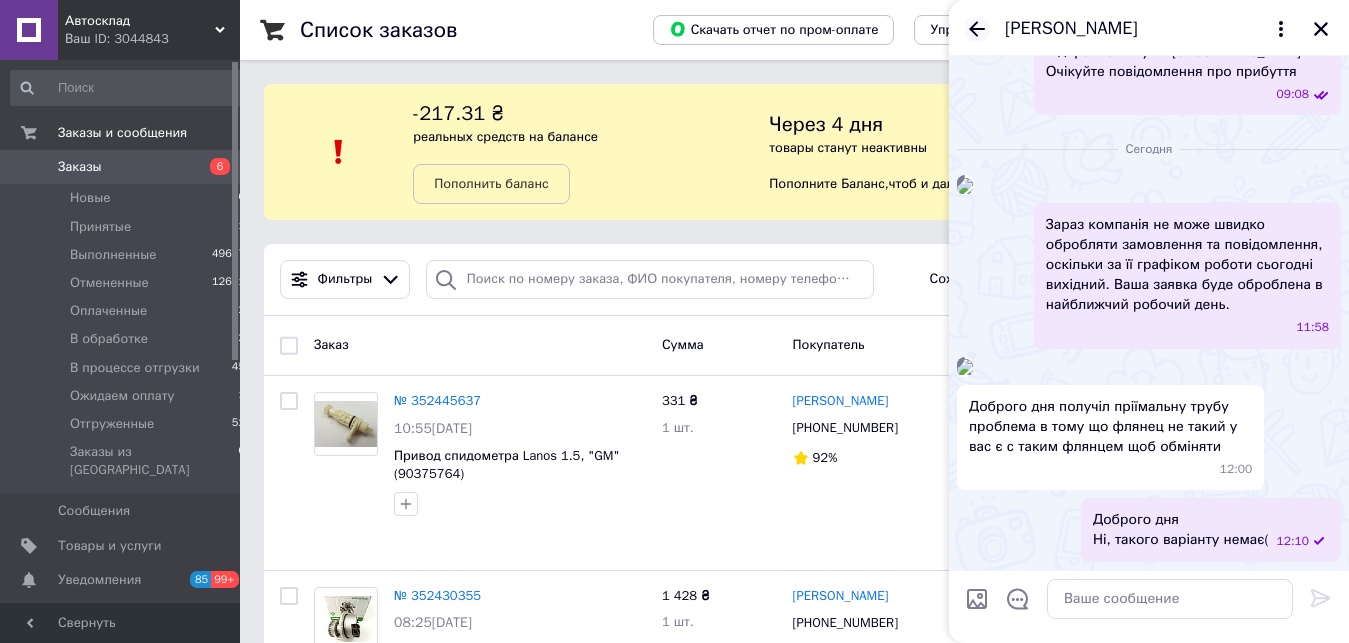 click 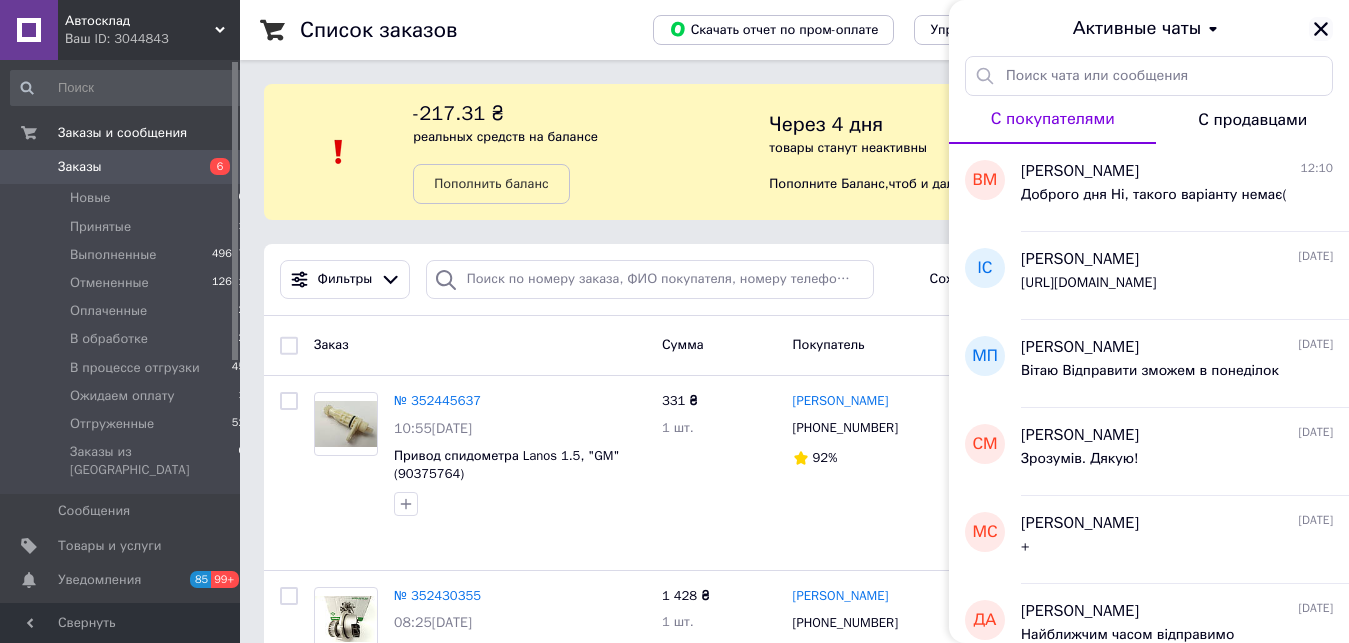 click 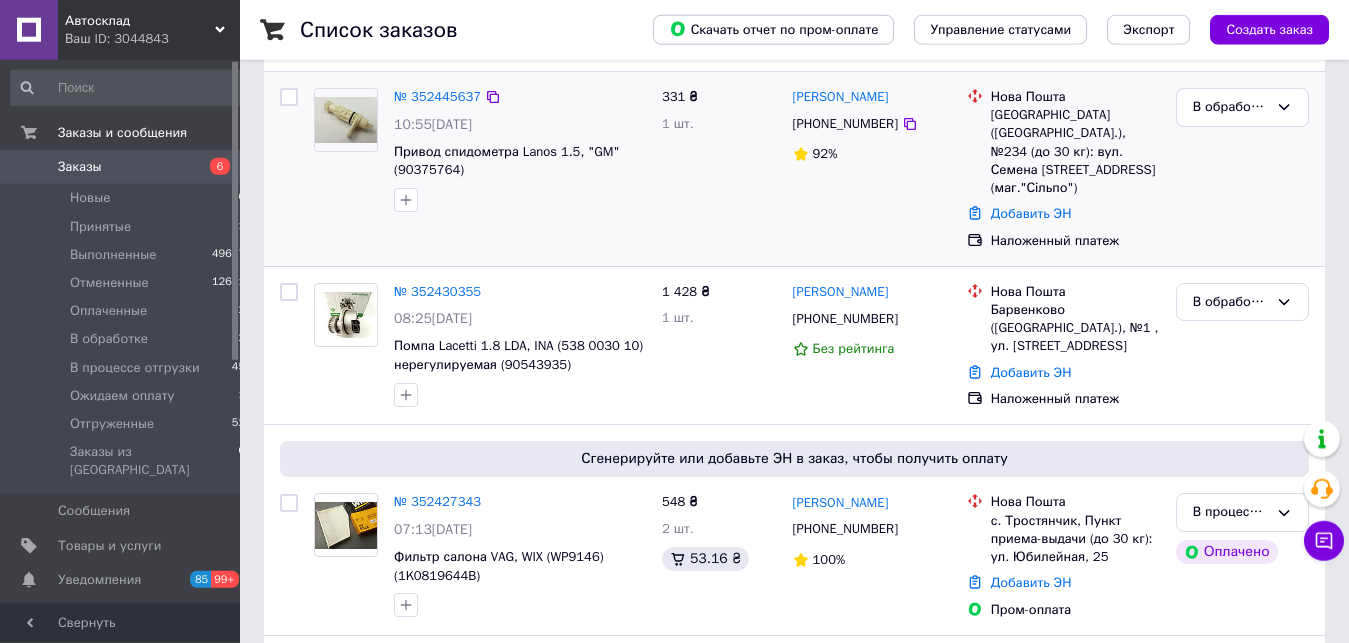 scroll, scrollTop: 306, scrollLeft: 0, axis: vertical 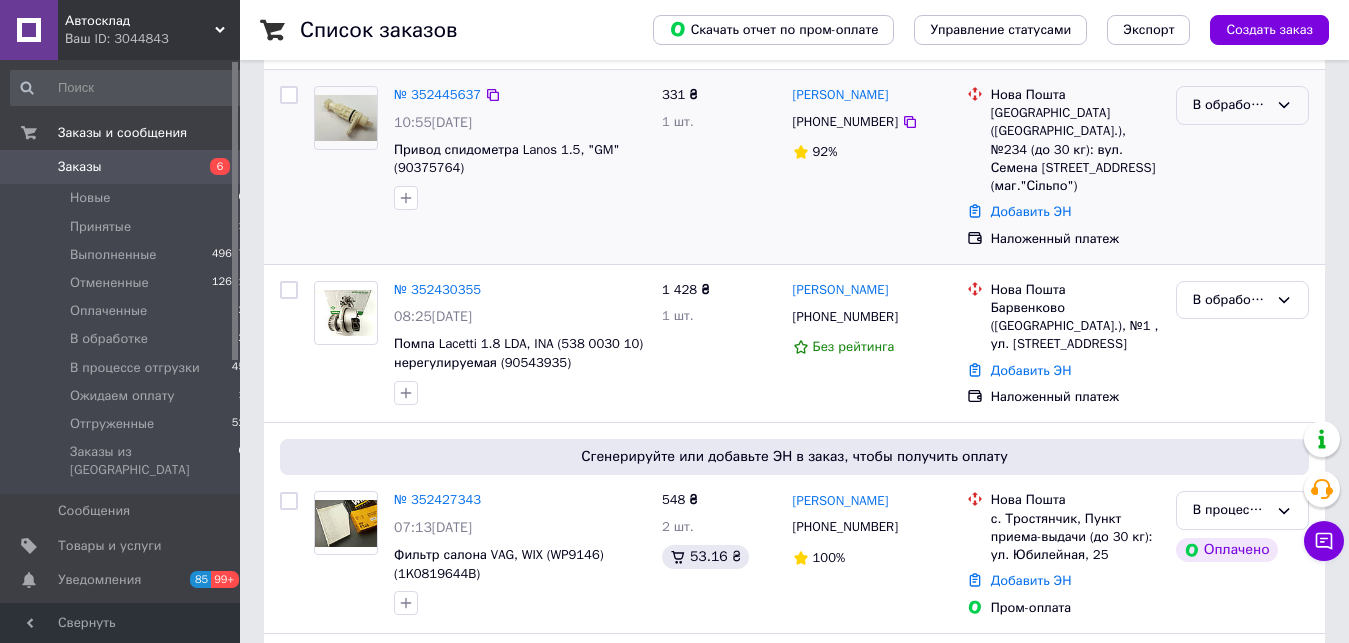 click on "В обработке" at bounding box center [1242, 105] 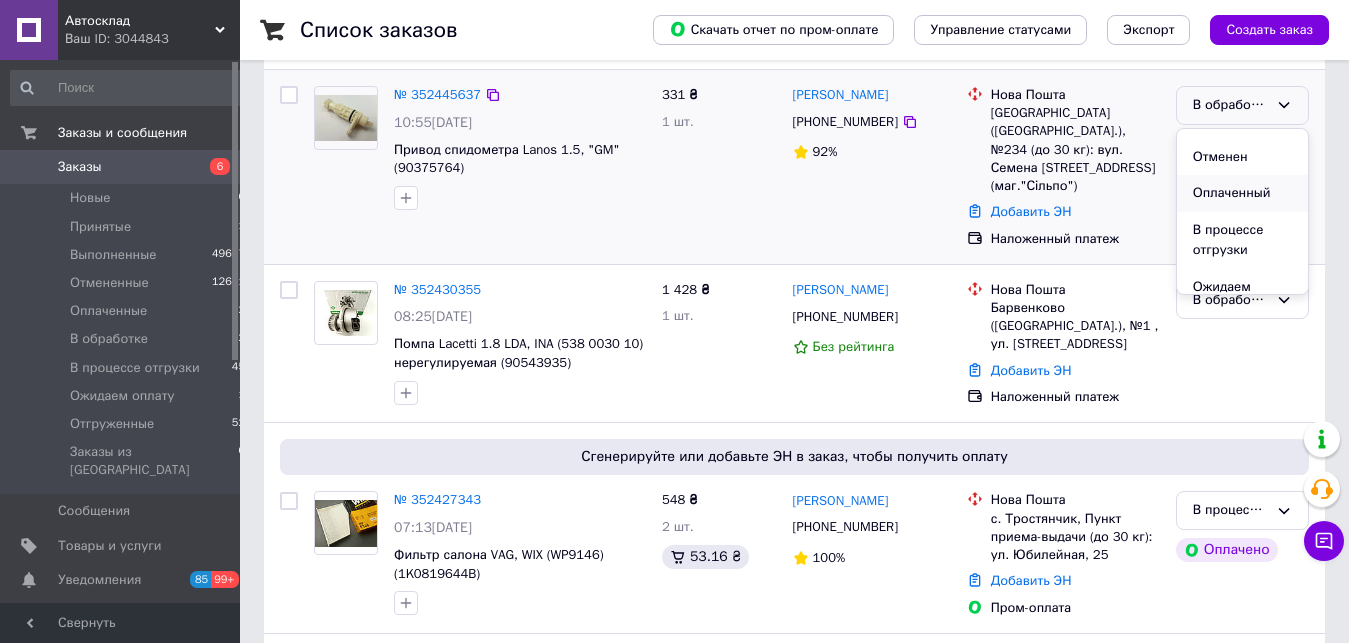 scroll, scrollTop: 102, scrollLeft: 0, axis: vertical 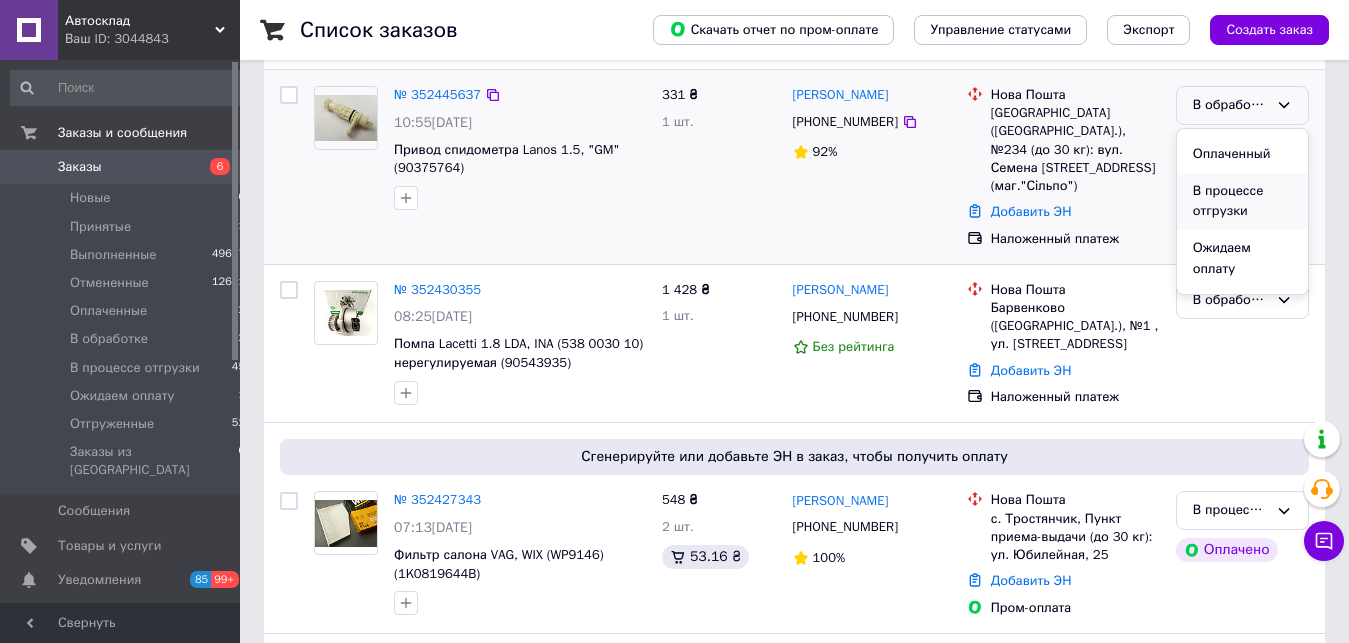 click on "В процессе отгрузки" at bounding box center [1242, 201] 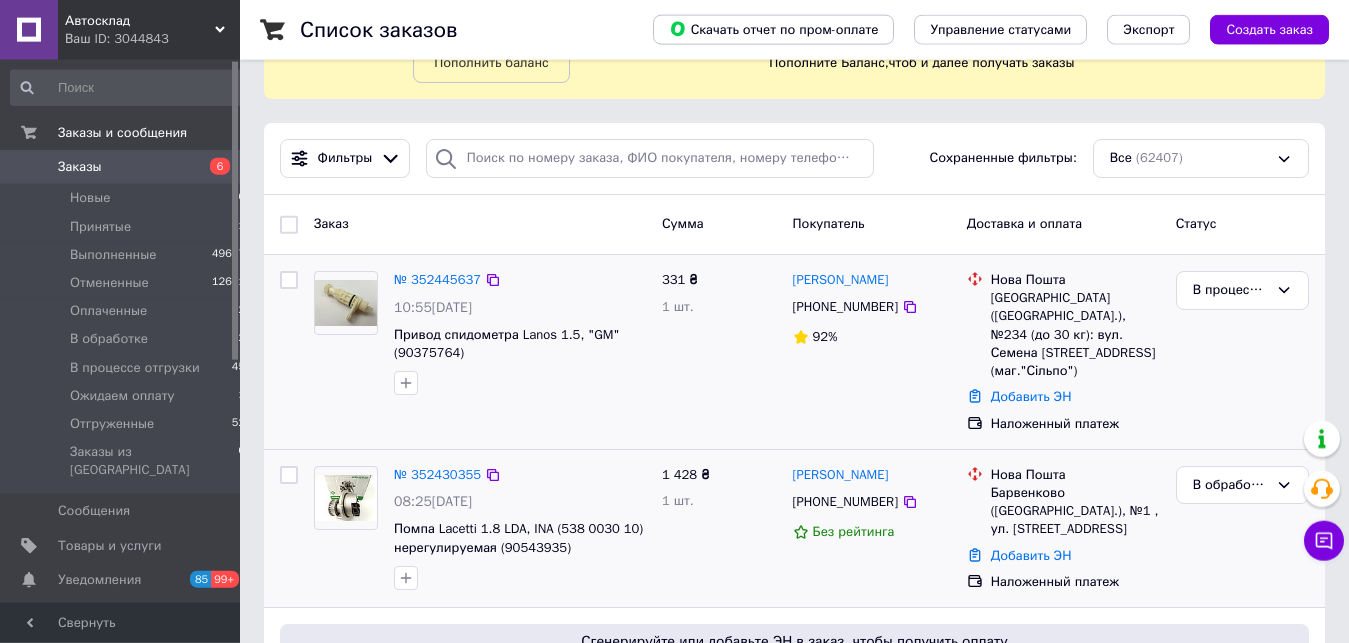 scroll, scrollTop: 0, scrollLeft: 0, axis: both 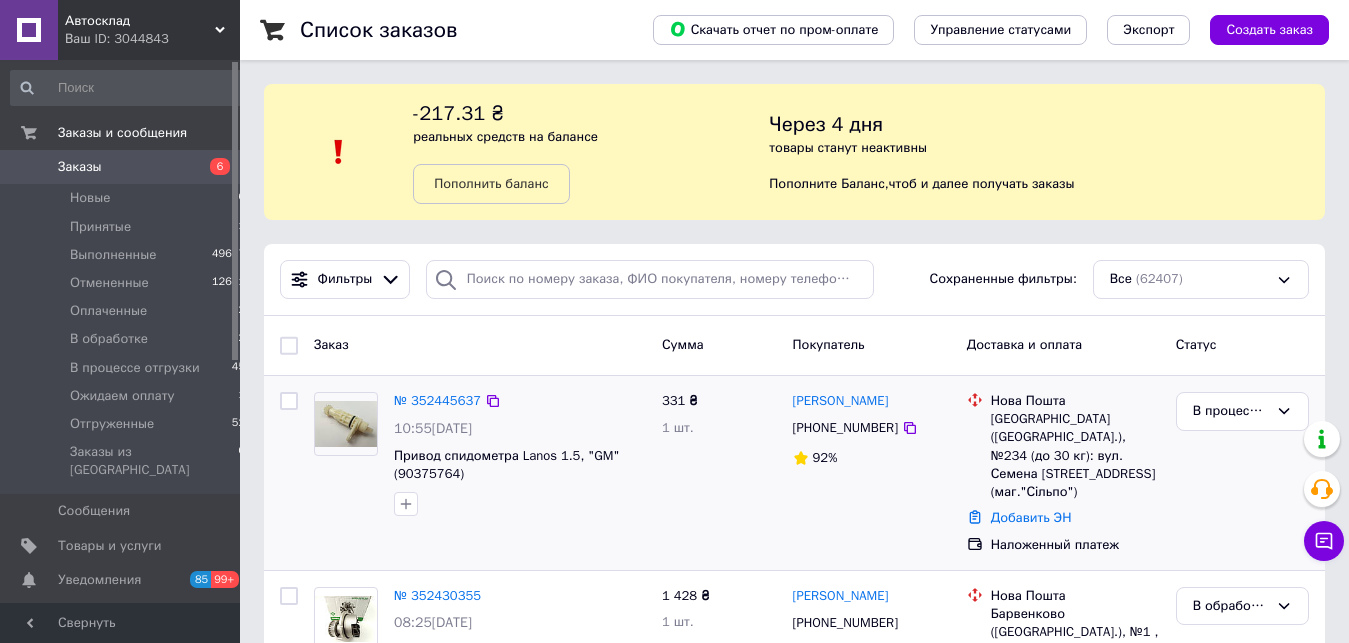 click on "Заказы" at bounding box center [121, 167] 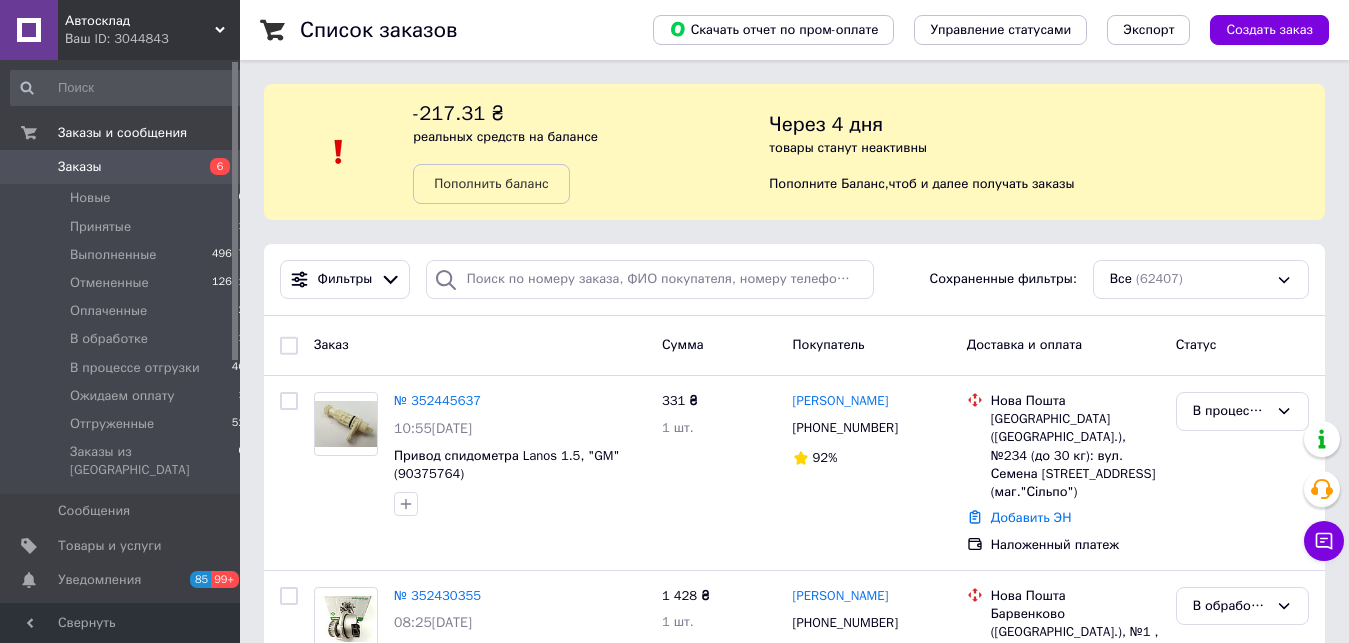 click on "Ваш ID: 3044843" at bounding box center [152, 39] 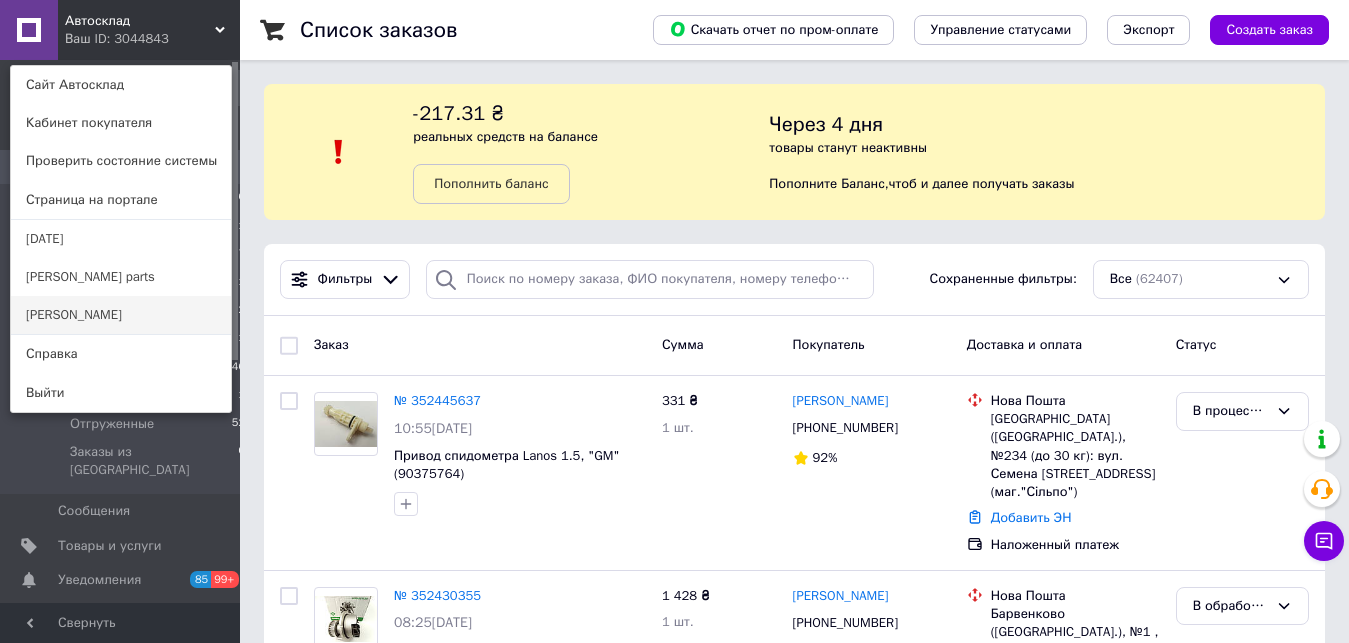 click on "[PERSON_NAME]" at bounding box center [121, 315] 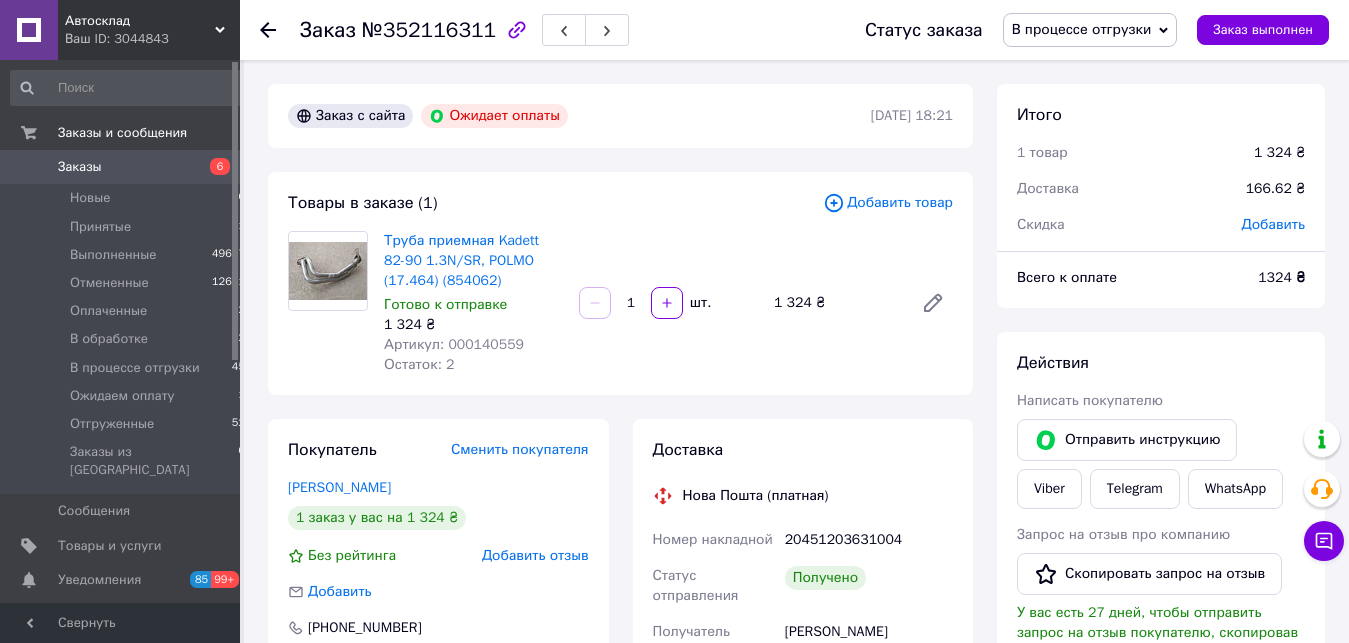 scroll, scrollTop: 204, scrollLeft: 0, axis: vertical 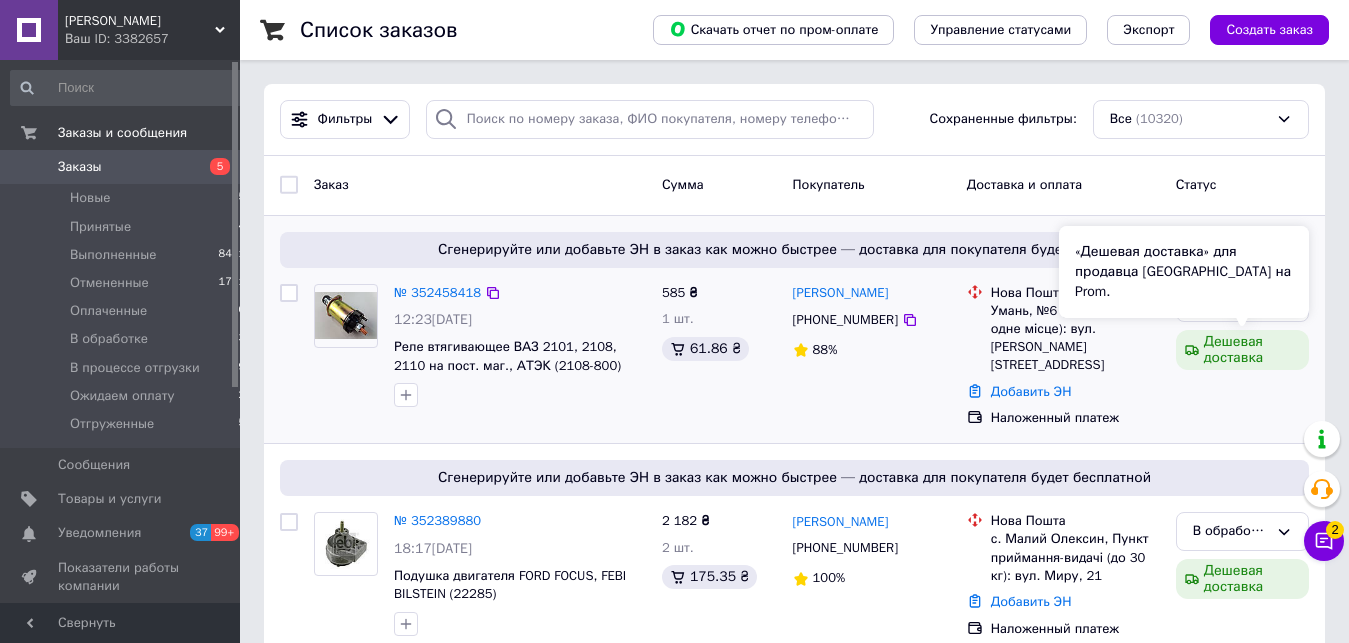 click on "«Дешевая доставка» для продавца Новой Почтой на Prom." at bounding box center (1184, 272) 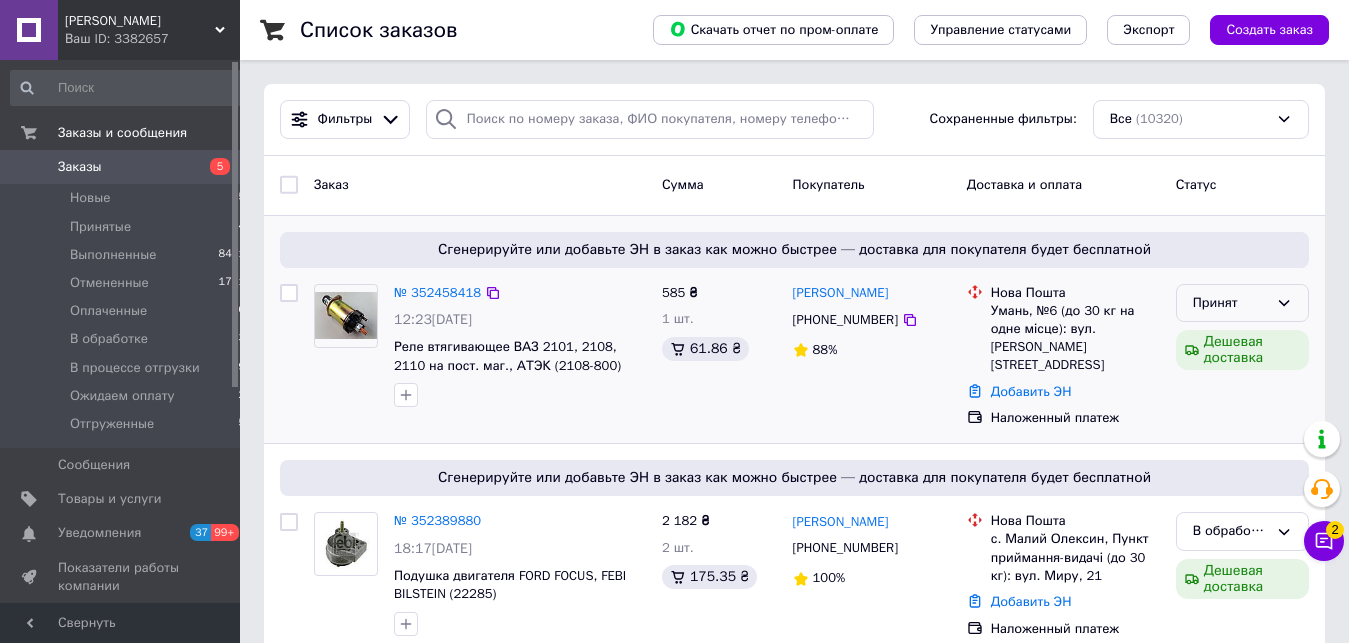 click on "Принят" at bounding box center [1230, 303] 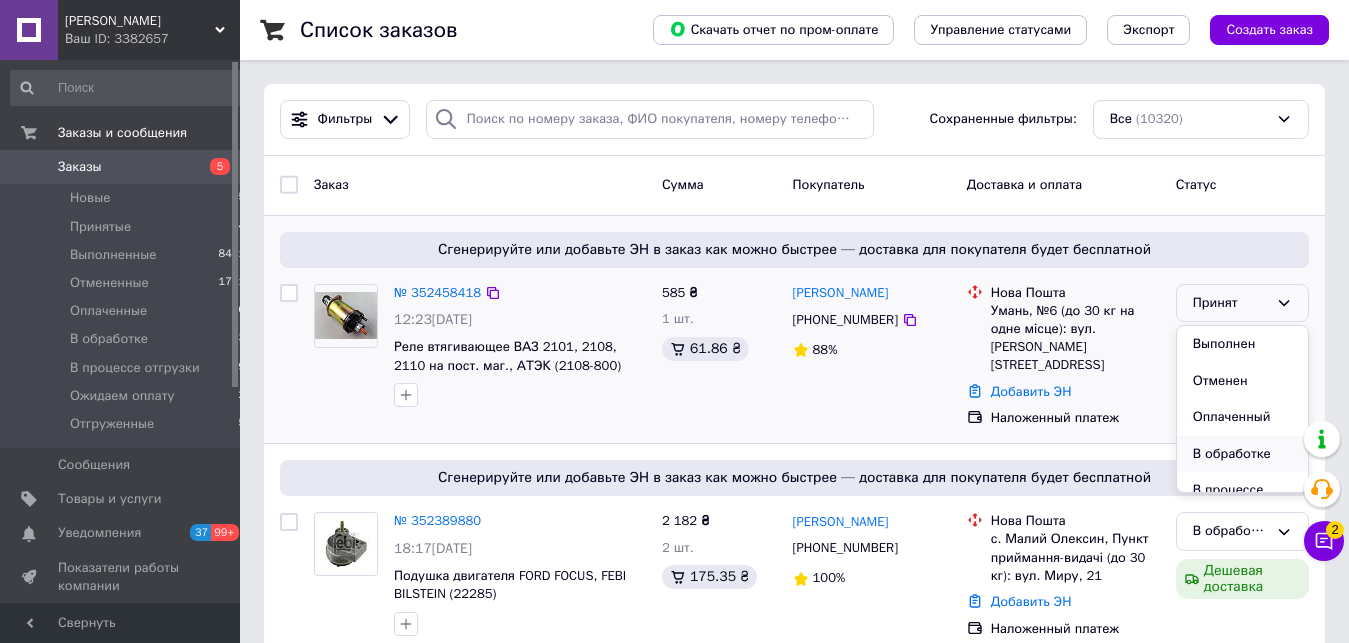 click on "В обработке" at bounding box center [1242, 454] 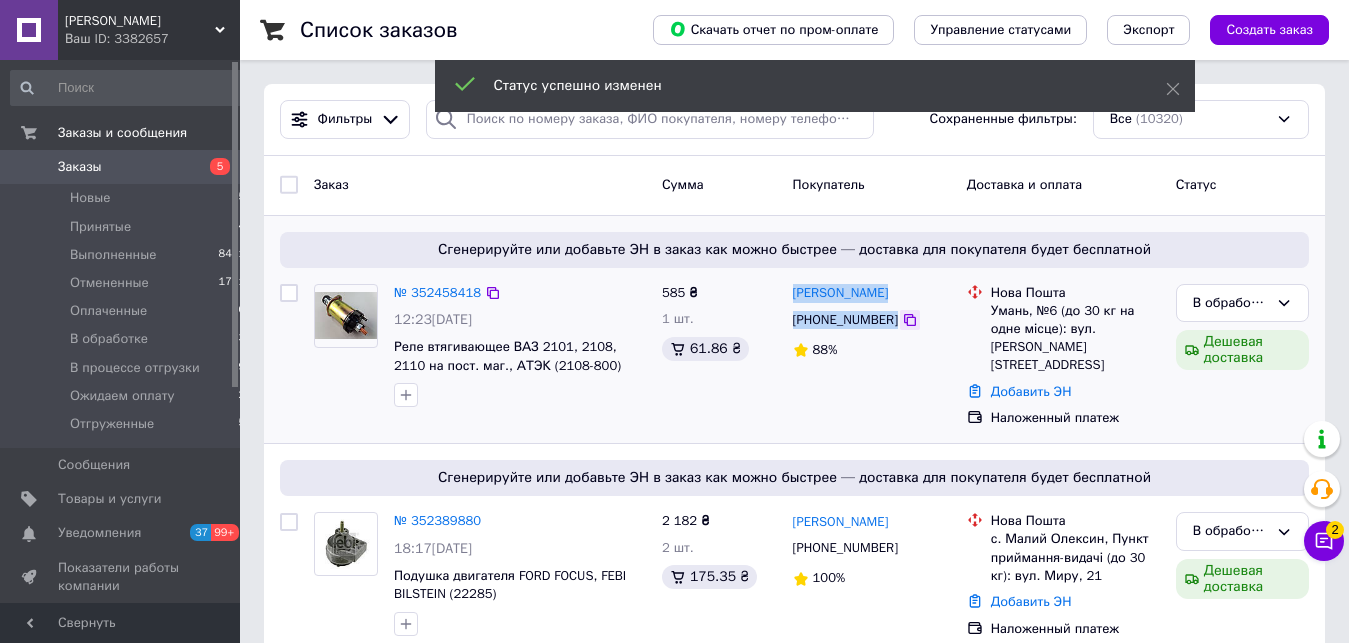 drag, startPoint x: 791, startPoint y: 279, endPoint x: 890, endPoint y: 330, distance: 111.364265 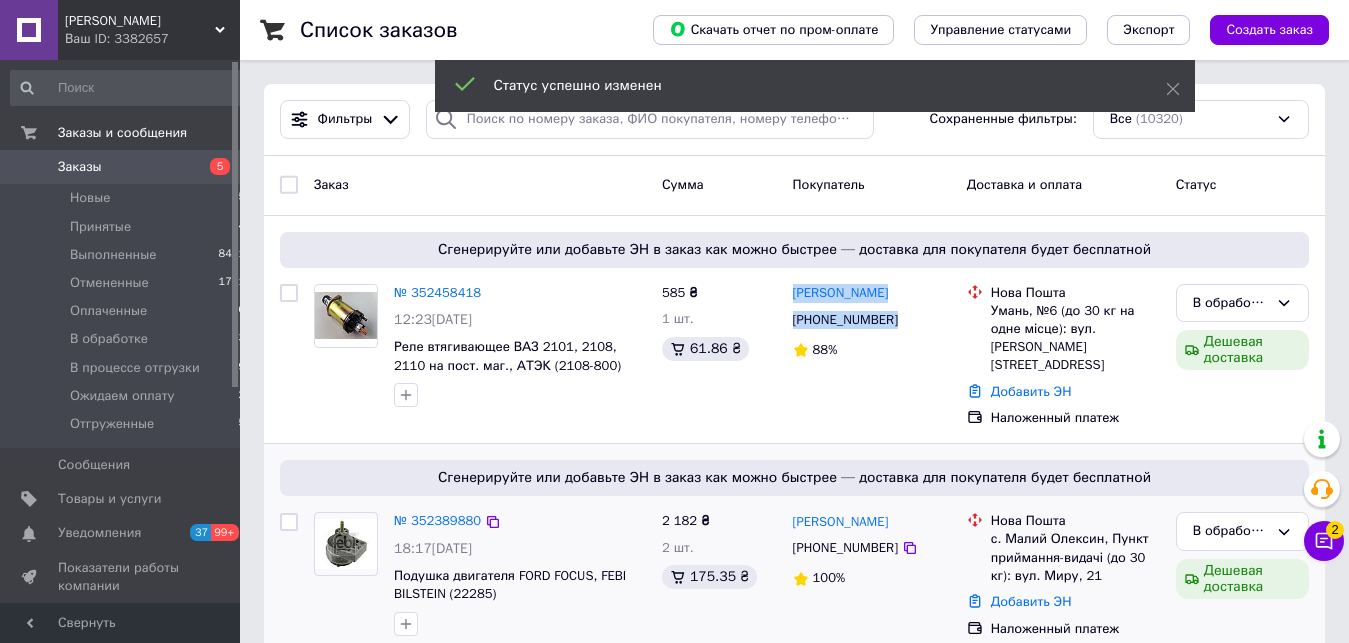copy on "Владислав Дереза +380631732846" 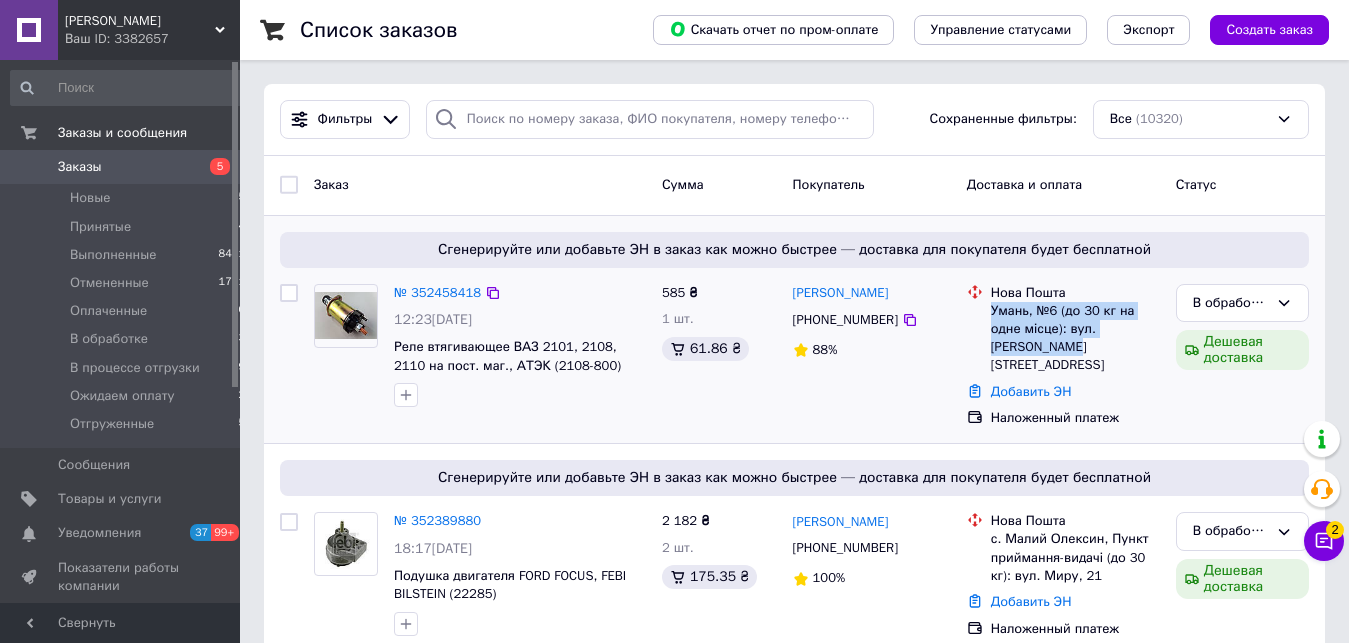 drag, startPoint x: 988, startPoint y: 309, endPoint x: 1031, endPoint y: 350, distance: 59.413803 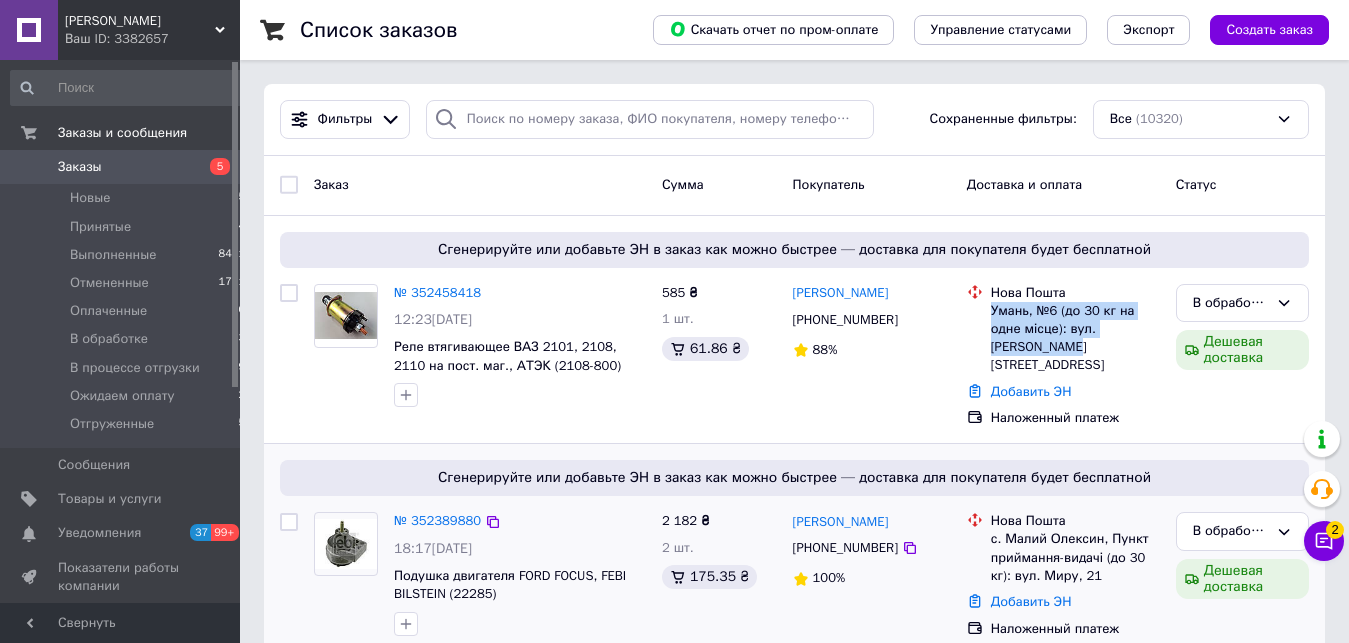 copy on "Умань, №6 (до 30 кг на одне місце): вул. Комарова, 27" 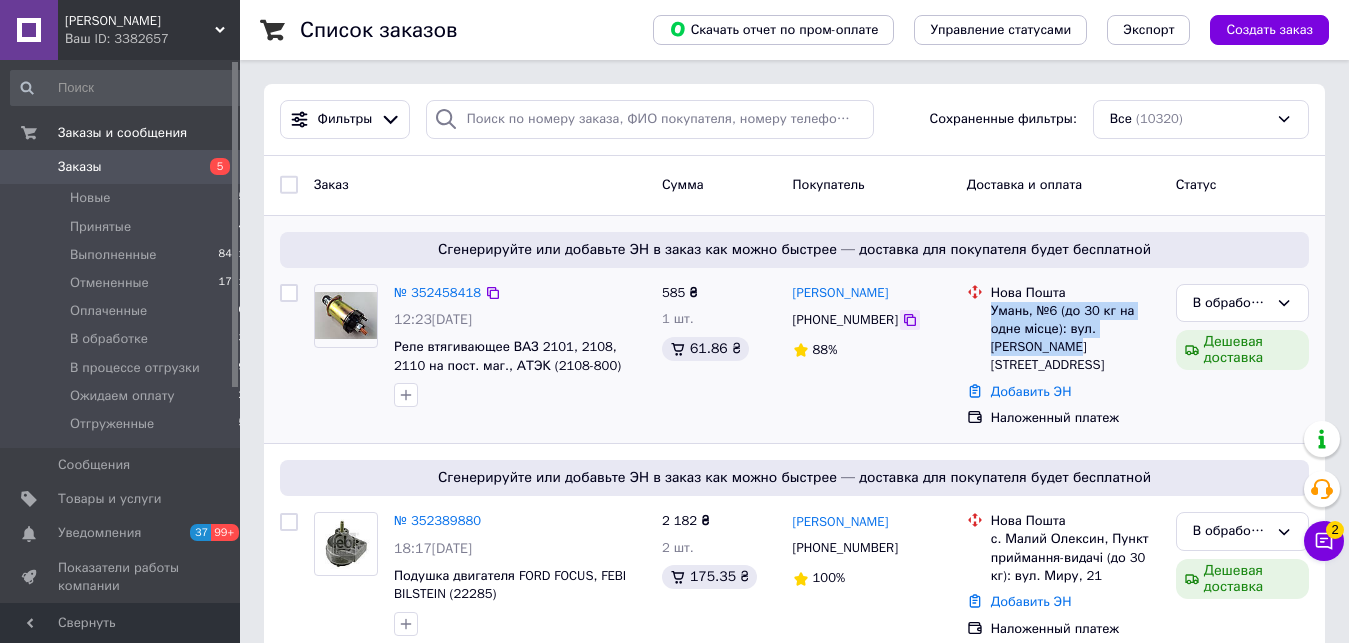 click 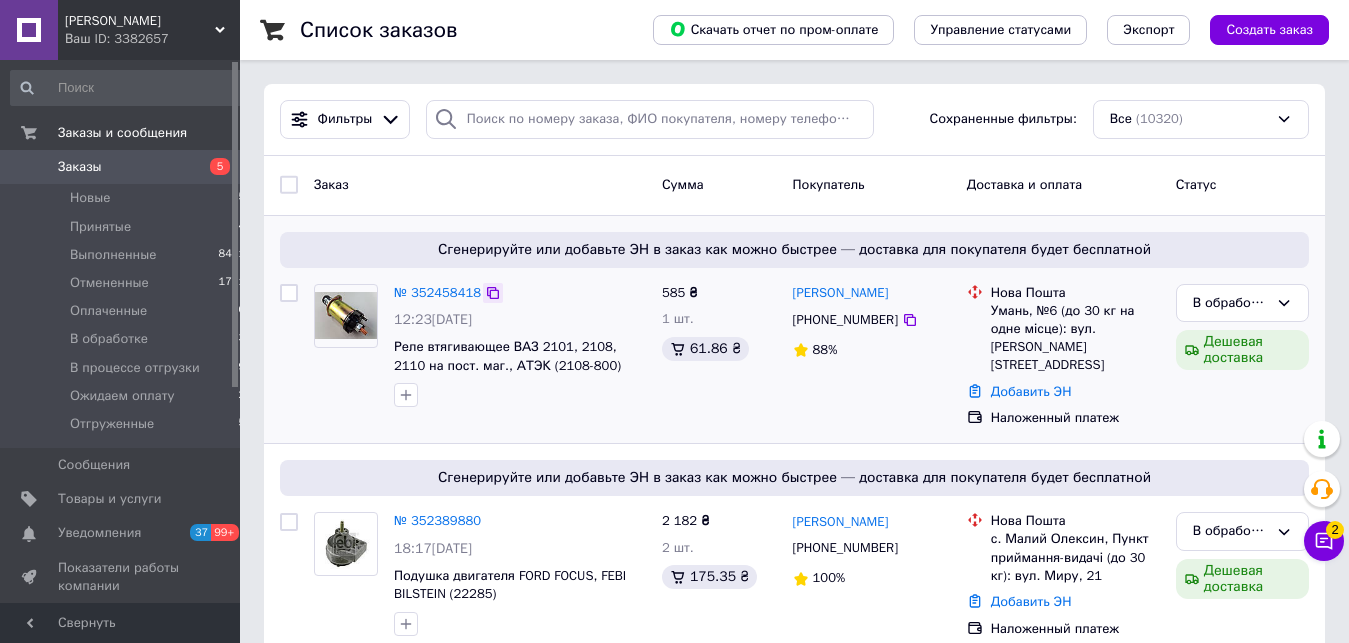 click 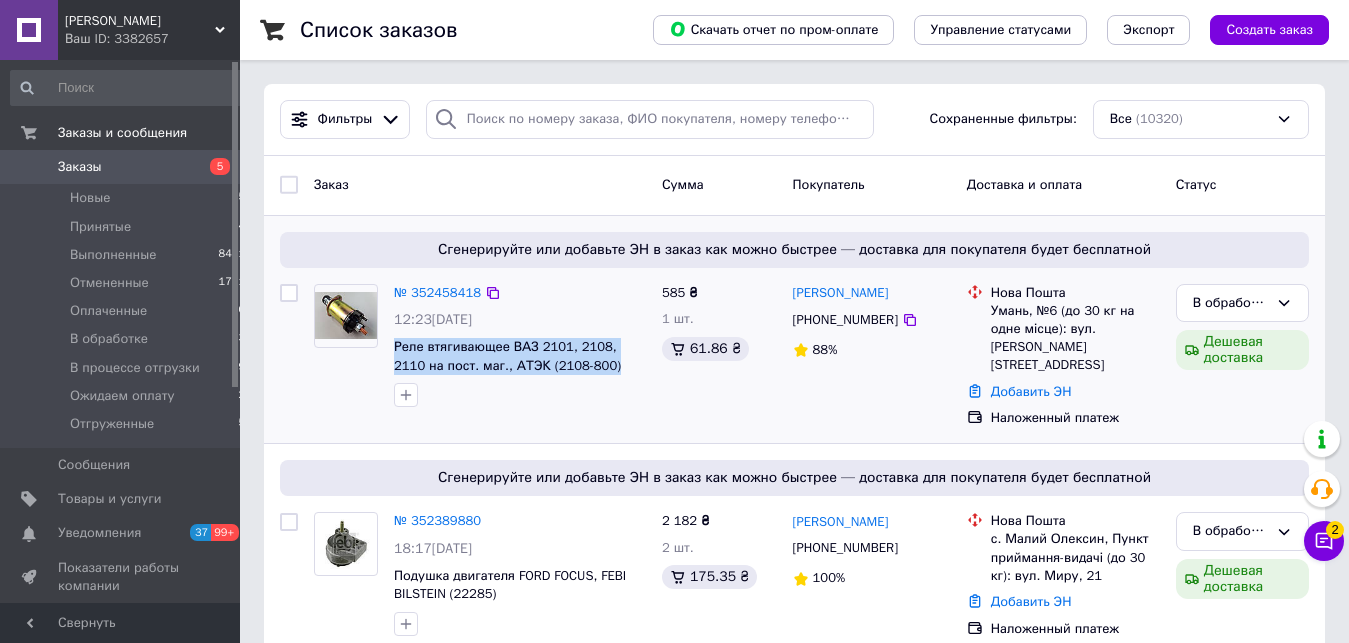 drag, startPoint x: 588, startPoint y: 371, endPoint x: 387, endPoint y: 345, distance: 202.67462 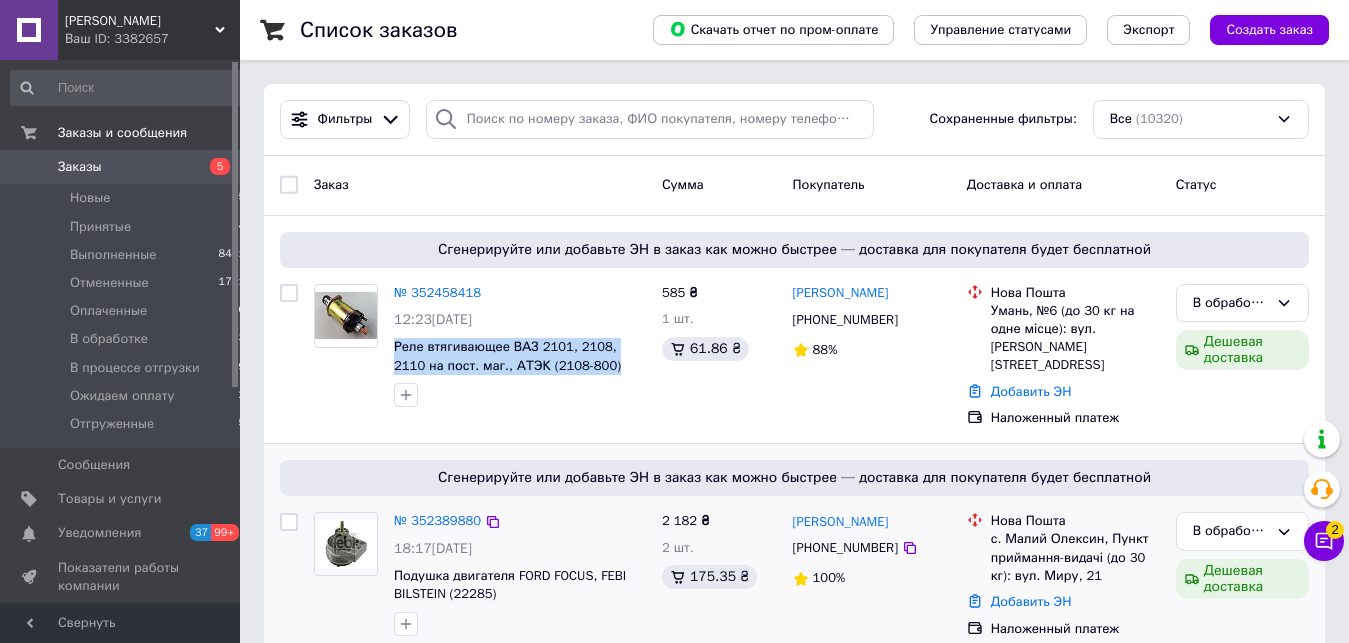copy on "Реле втягивающее ВАЗ 2101, 2108, 2110 на пост. маг., АТЭК (2108-800)" 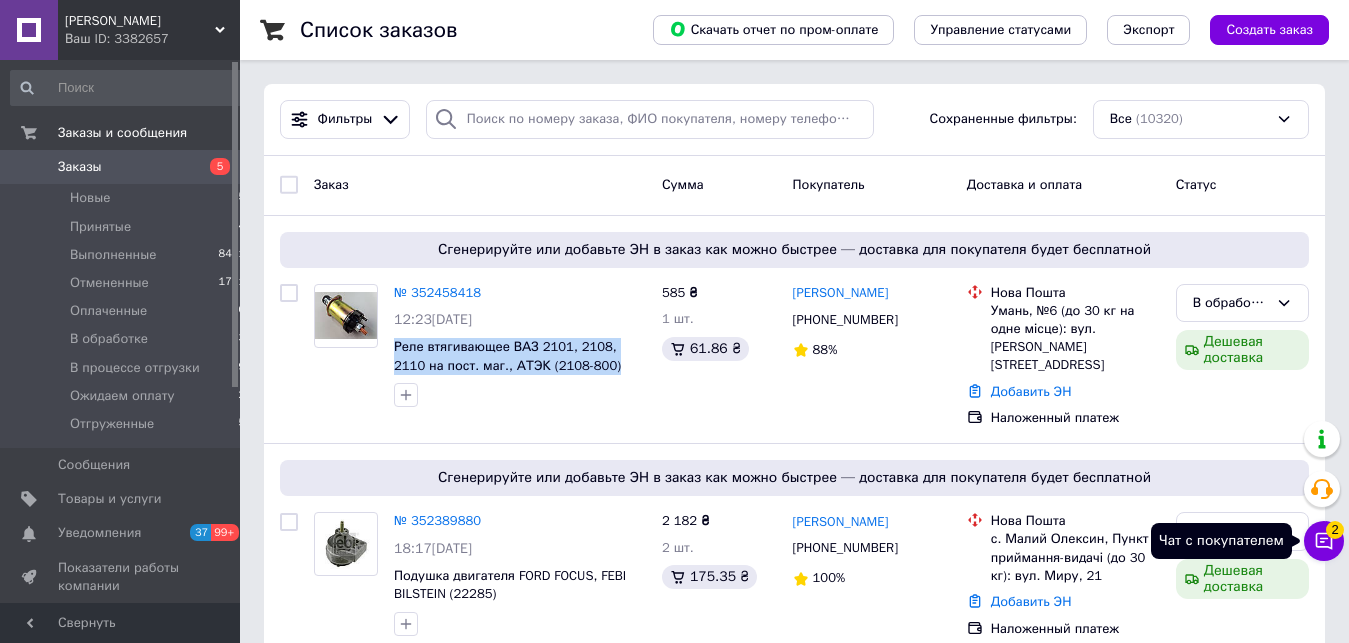 click 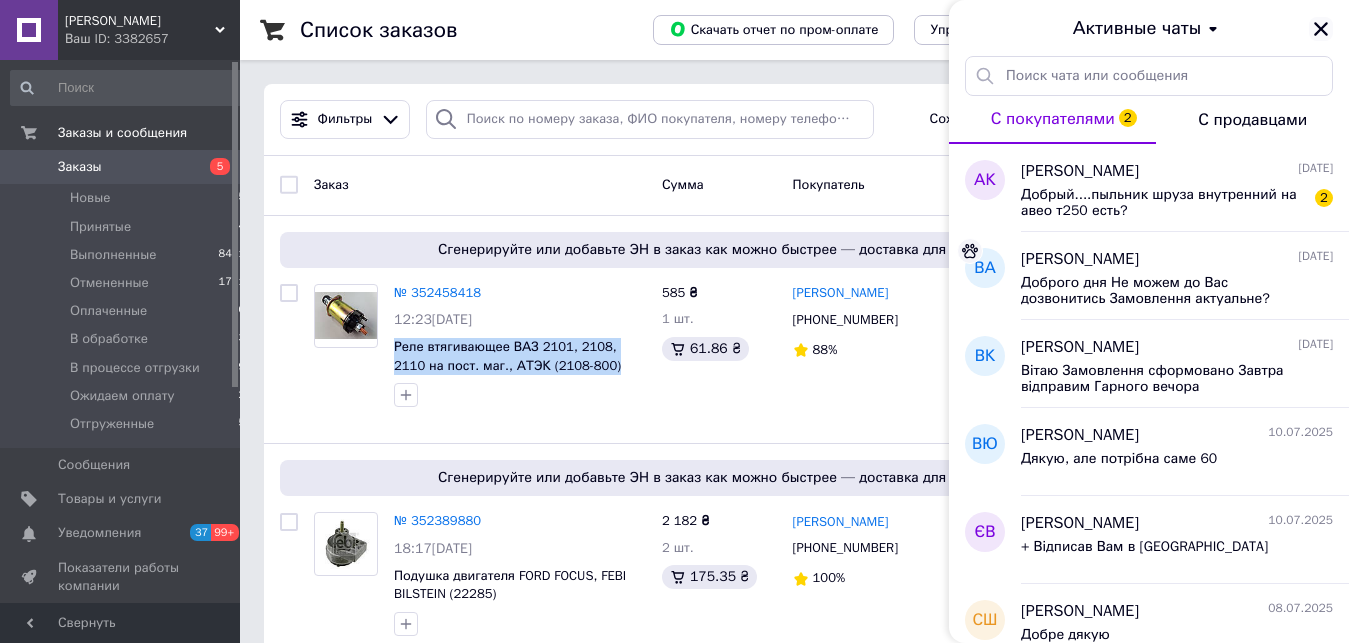 click 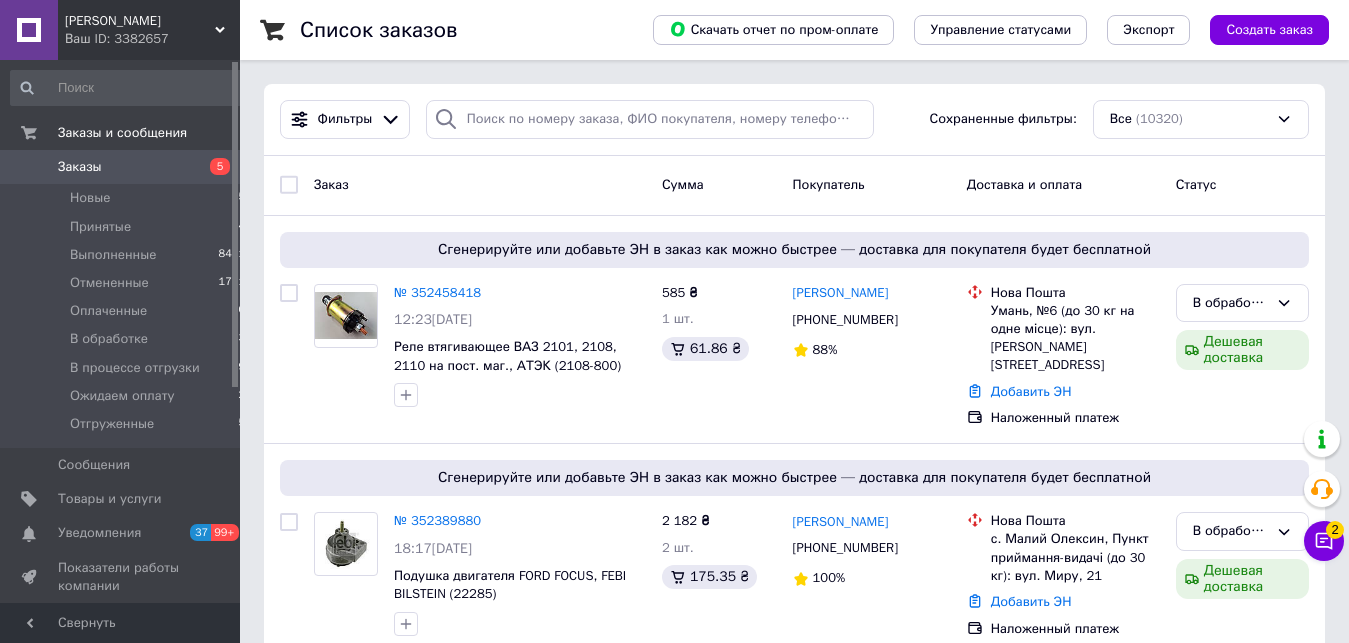 click on "Ваш ID: 3382657" at bounding box center (152, 39) 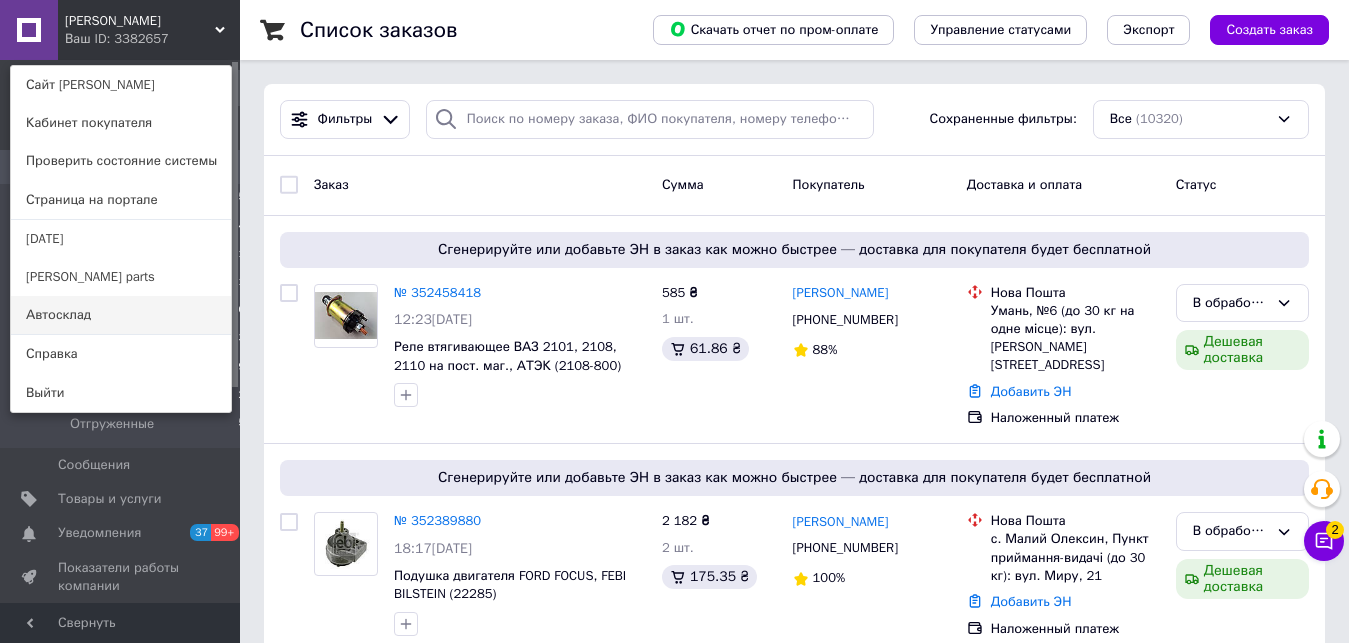 click on "Автосклад" at bounding box center [121, 315] 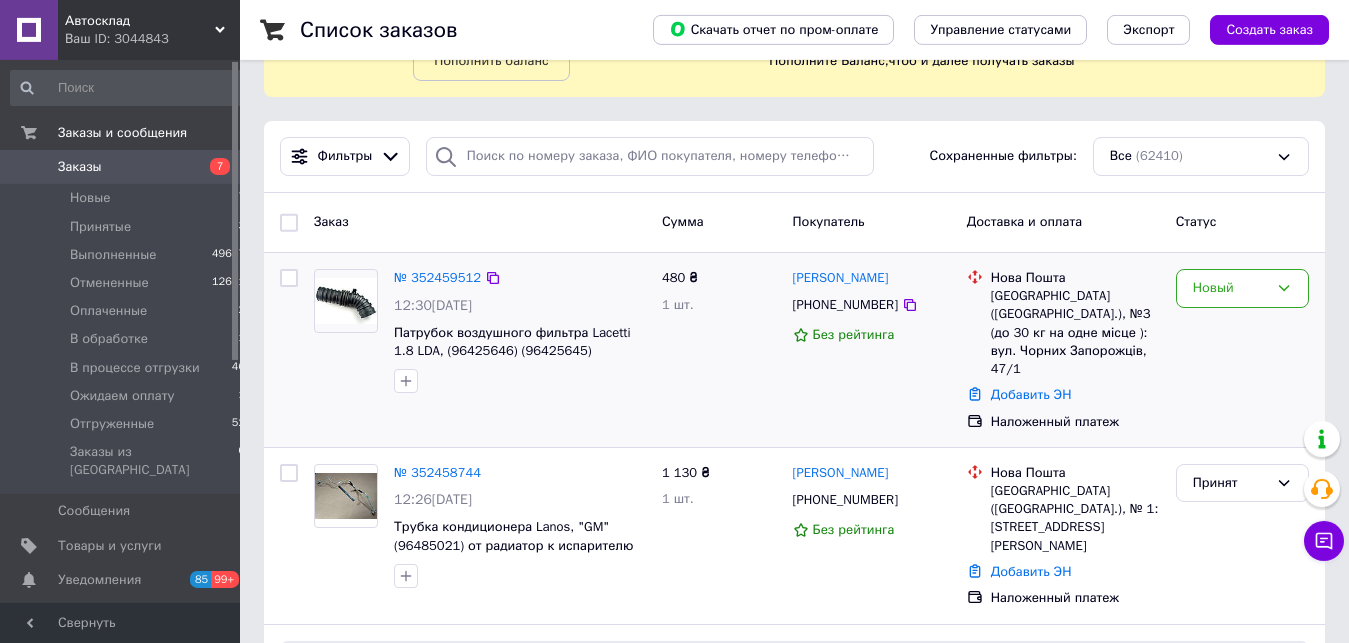 scroll, scrollTop: 0, scrollLeft: 0, axis: both 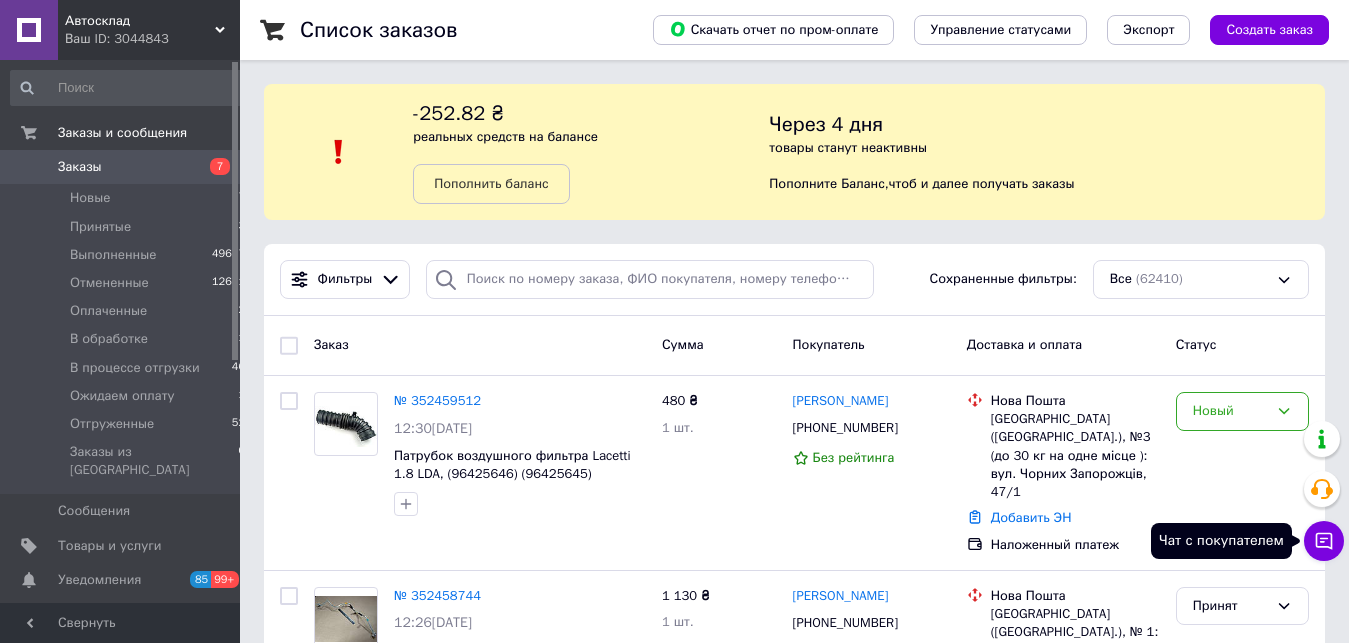 click 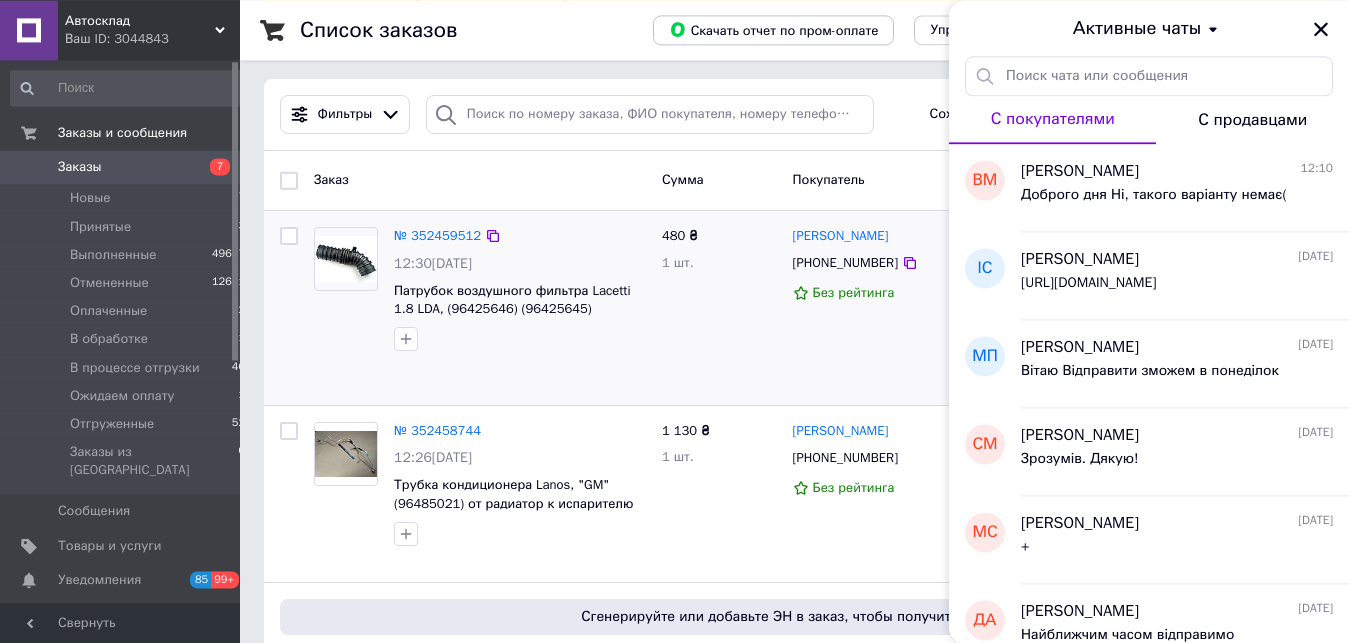 scroll, scrollTop: 204, scrollLeft: 0, axis: vertical 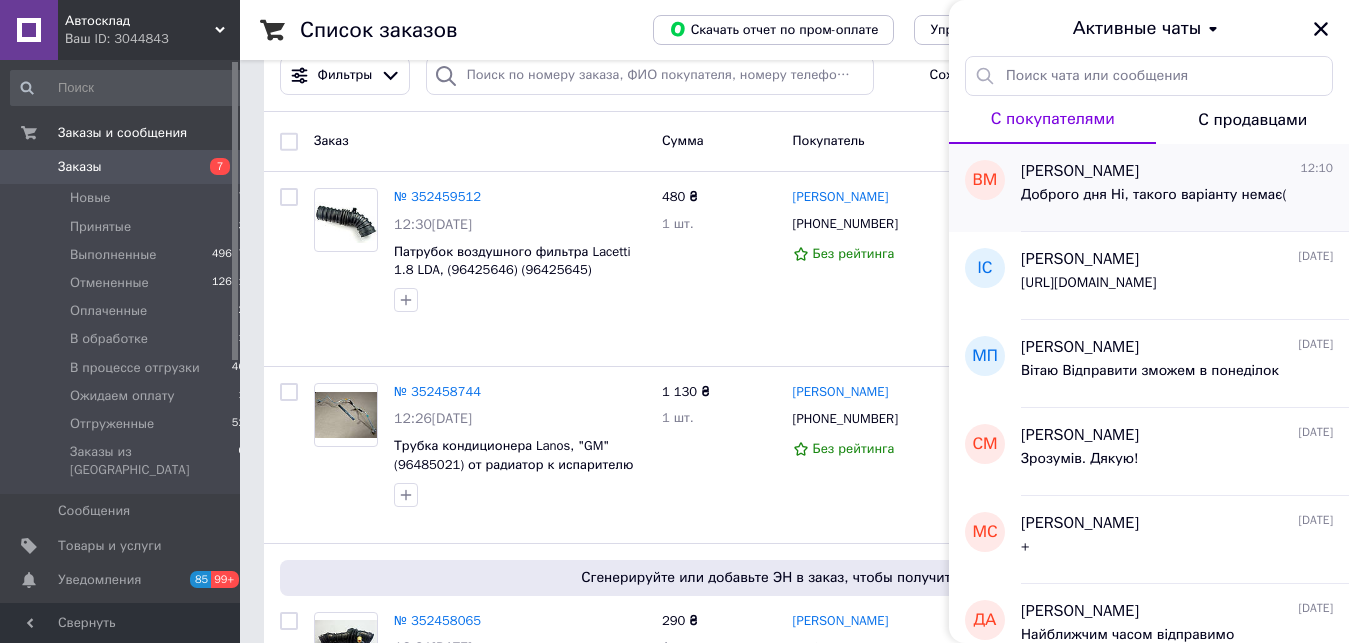click on "[PERSON_NAME]" at bounding box center [1080, 171] 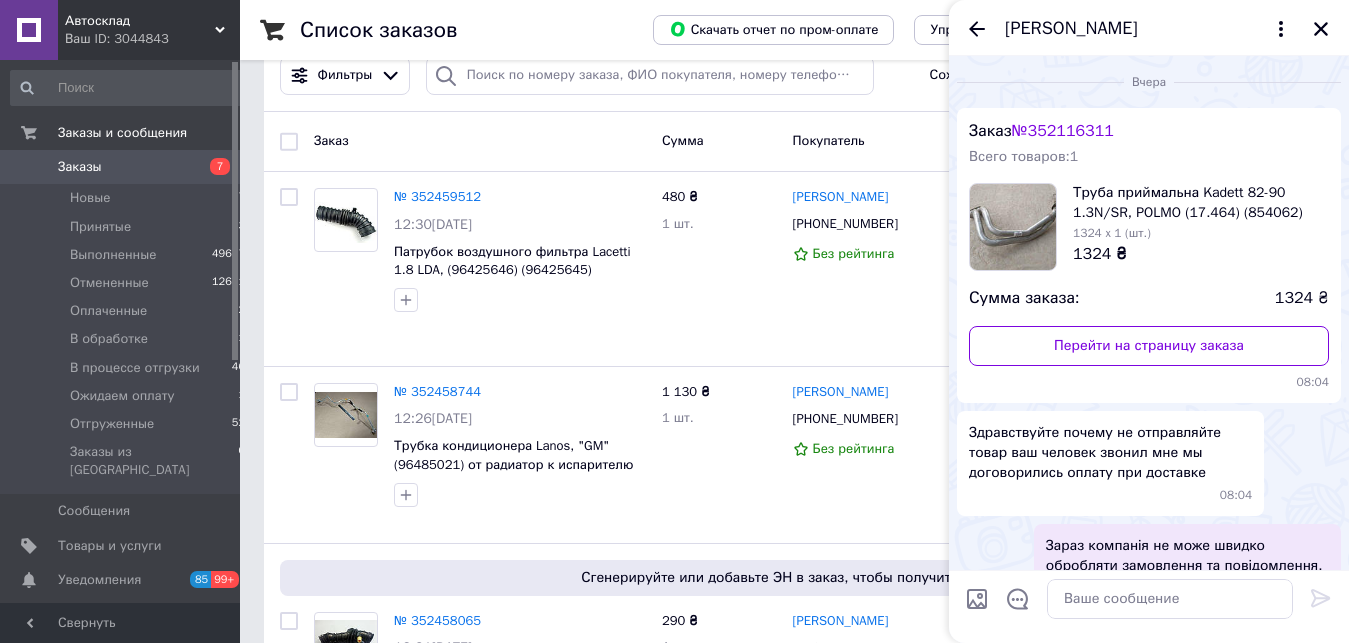 scroll, scrollTop: 1010, scrollLeft: 0, axis: vertical 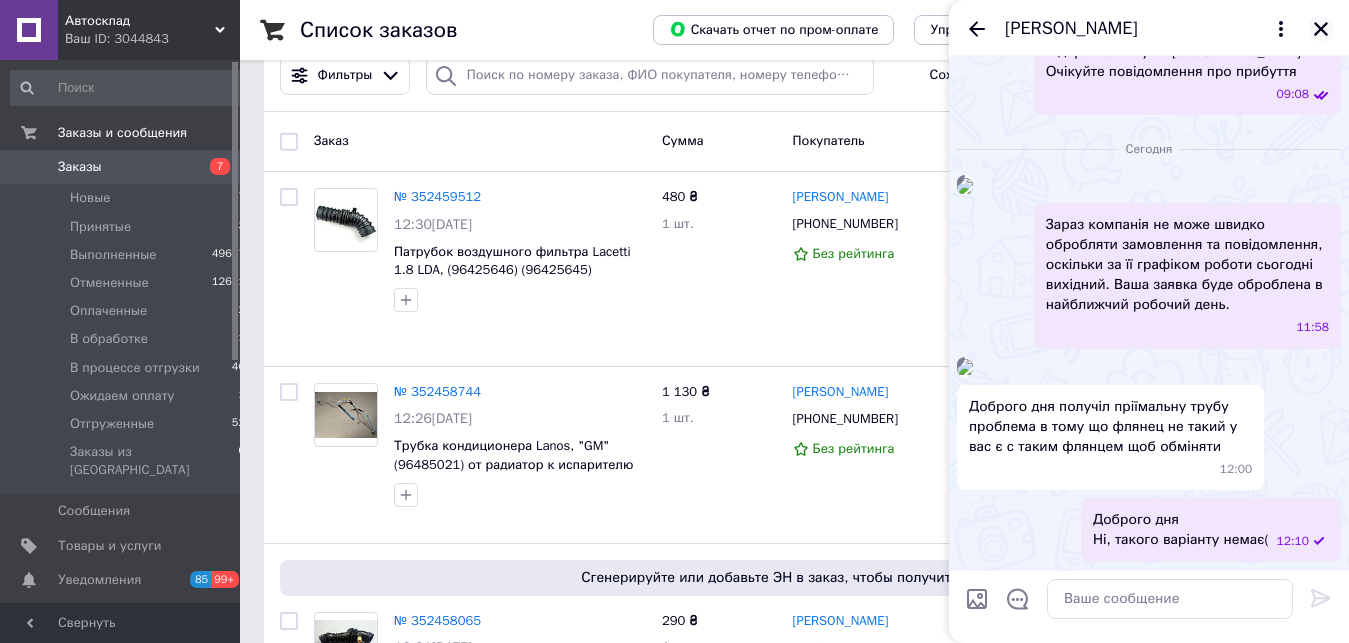click 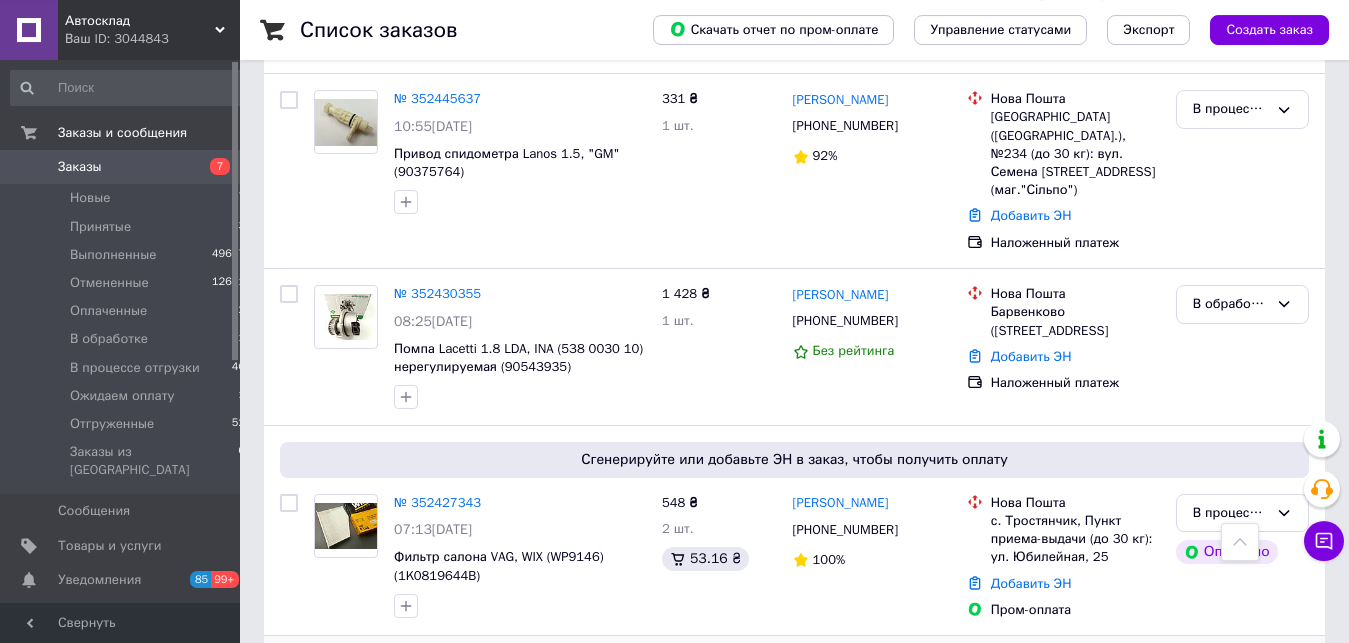 scroll, scrollTop: 918, scrollLeft: 0, axis: vertical 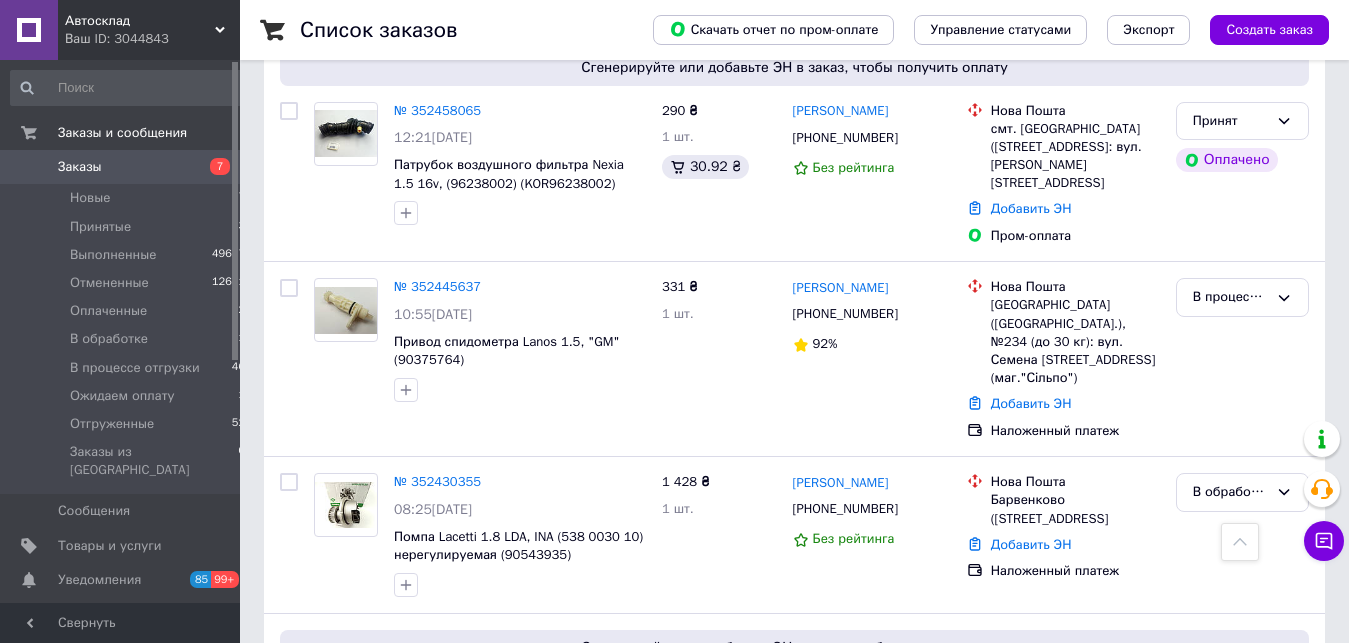 click on "Заказы 7" at bounding box center [128, 167] 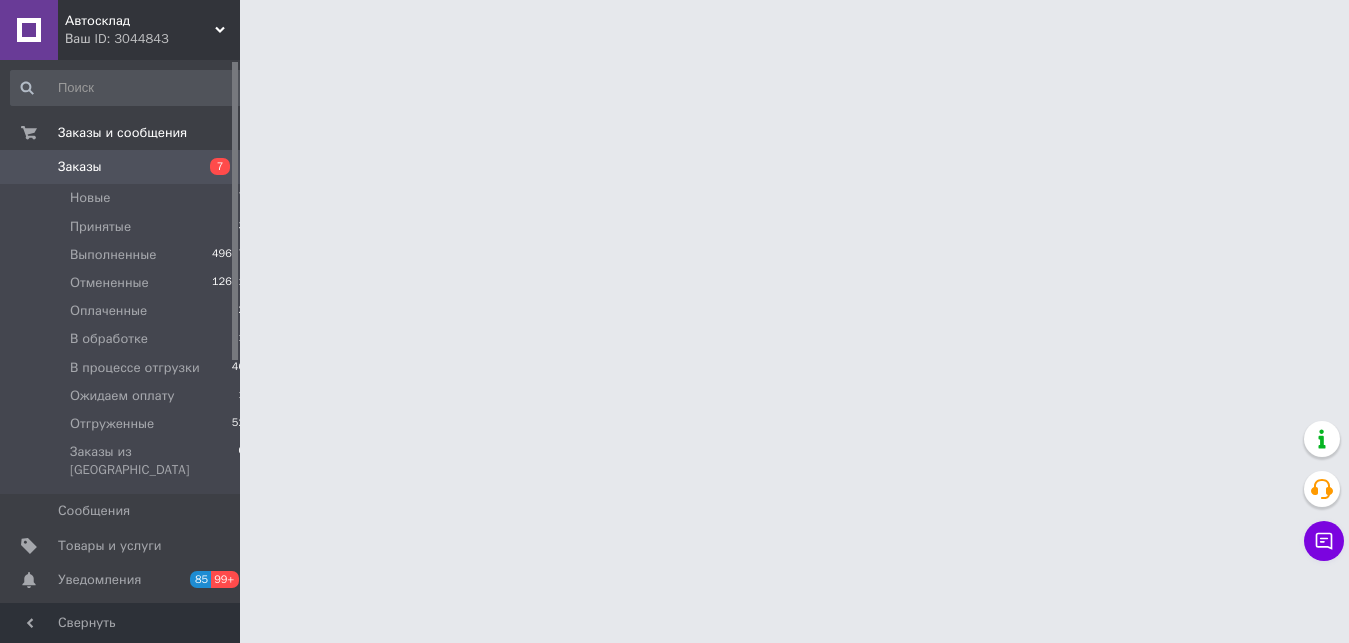 scroll, scrollTop: 0, scrollLeft: 0, axis: both 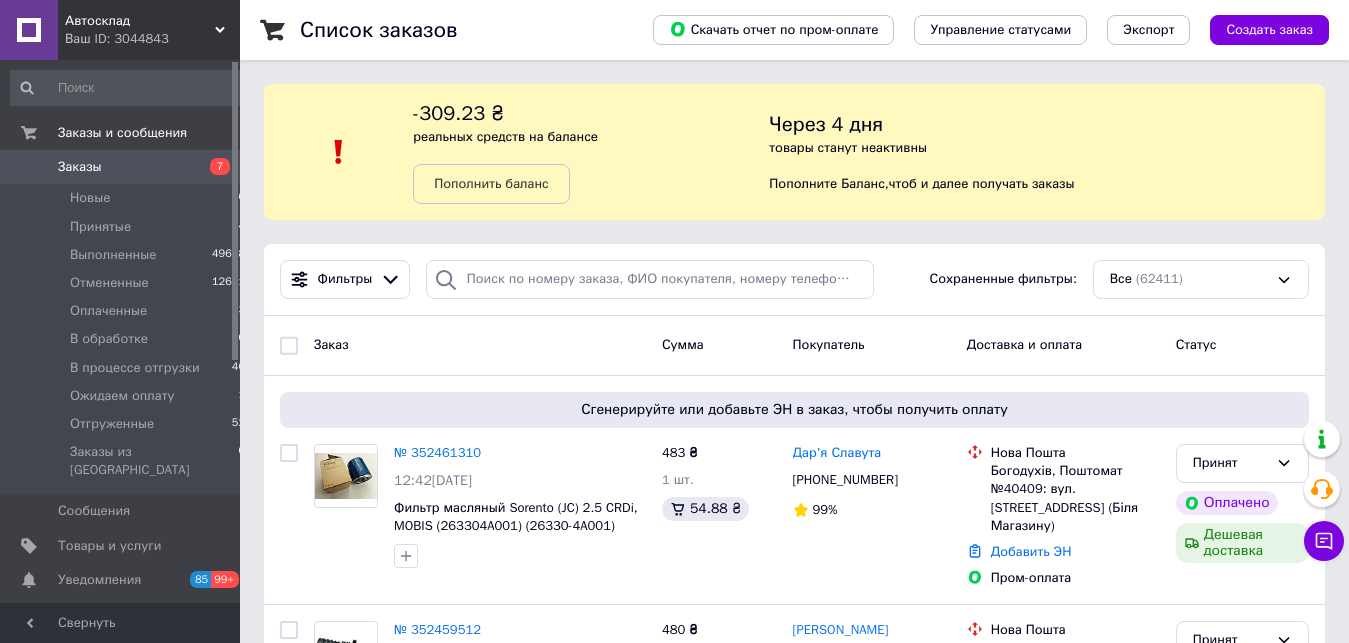 click on "Заказы" at bounding box center (121, 167) 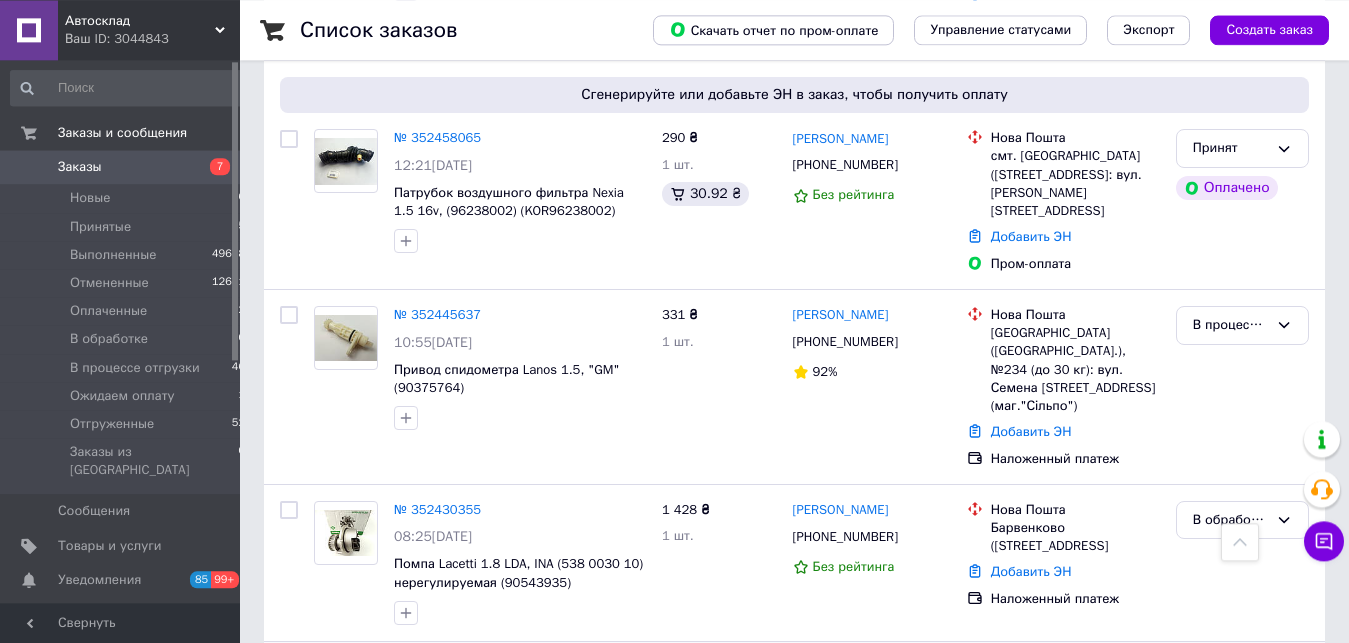 scroll, scrollTop: 918, scrollLeft: 0, axis: vertical 